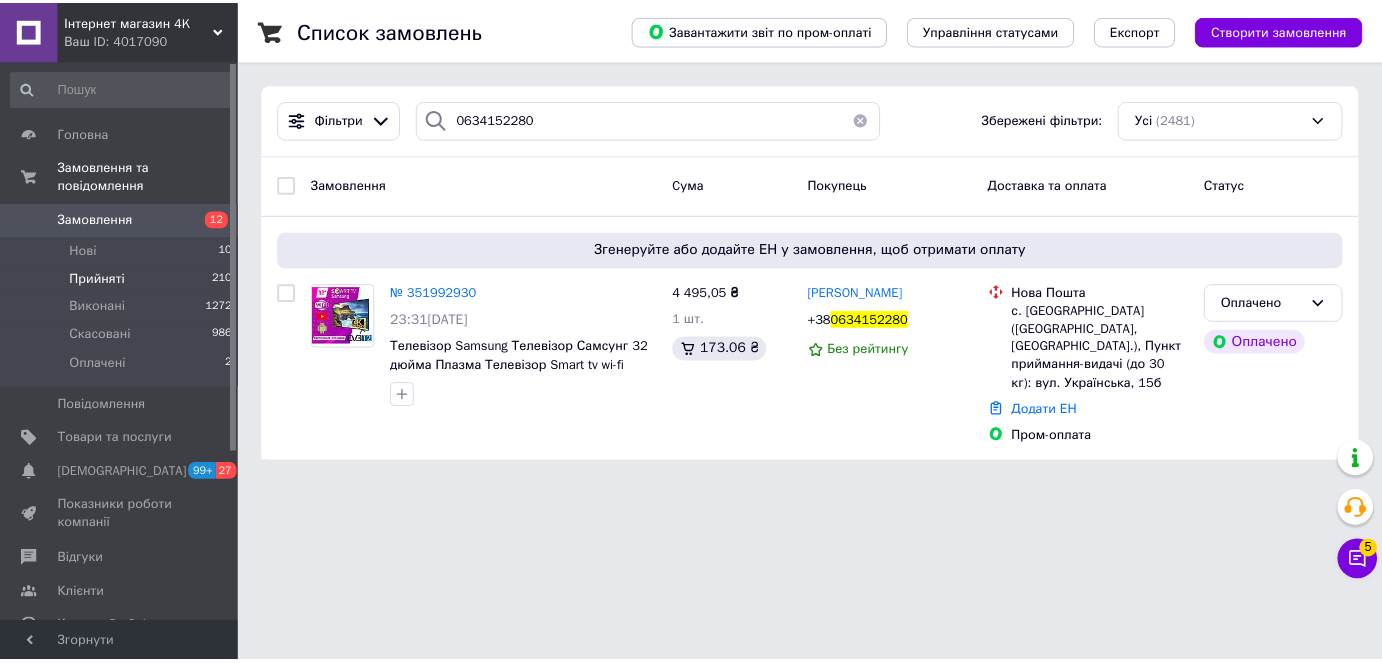 scroll, scrollTop: 0, scrollLeft: 0, axis: both 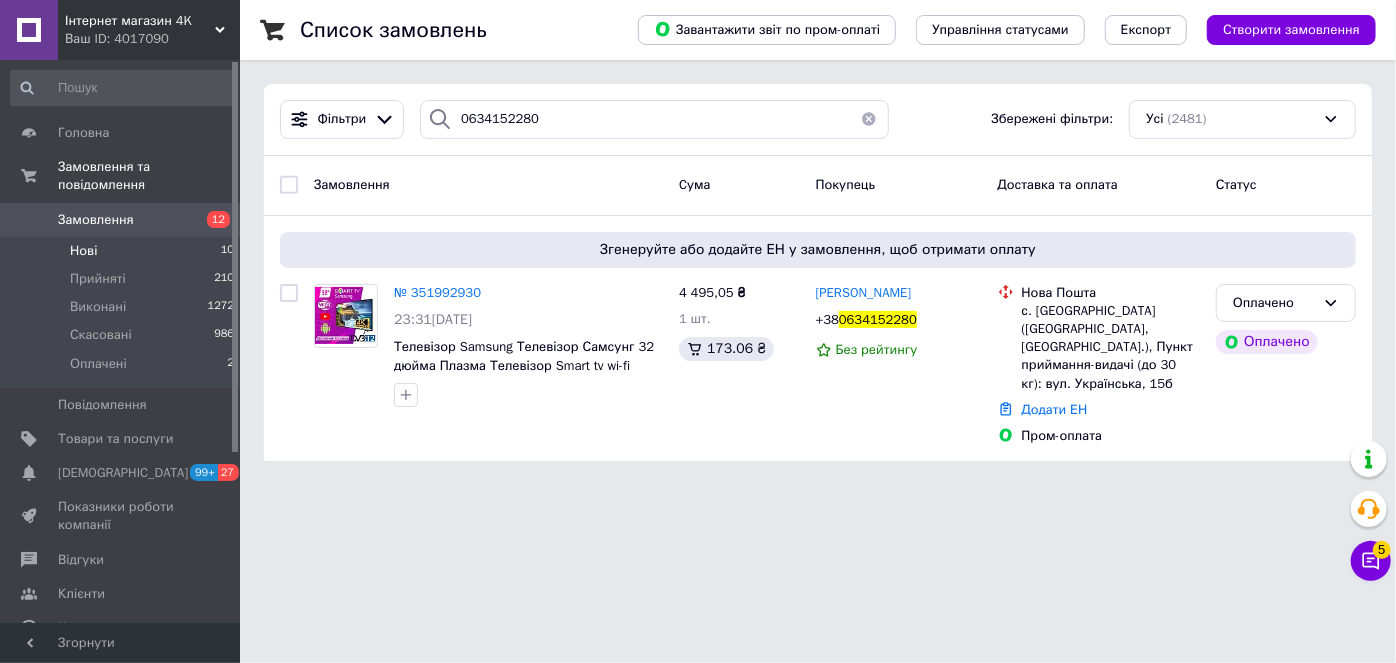 click on "Нові 10" at bounding box center [123, 251] 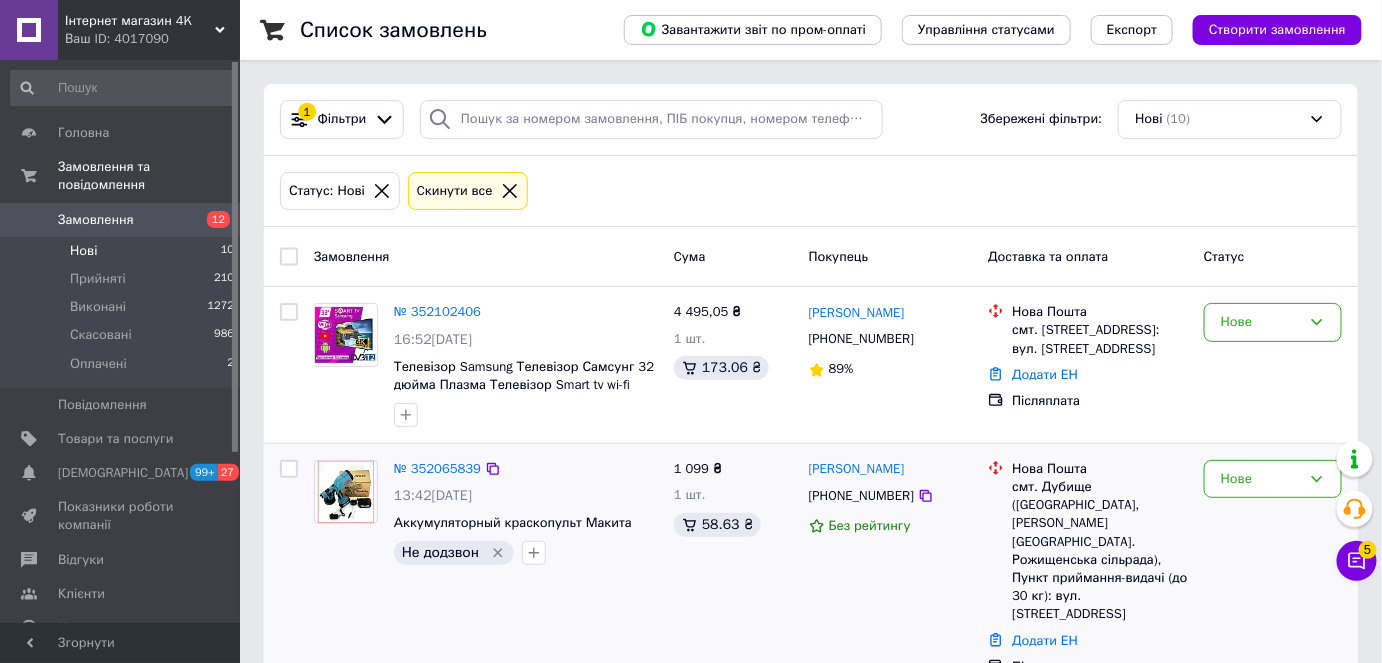scroll, scrollTop: 1325, scrollLeft: 0, axis: vertical 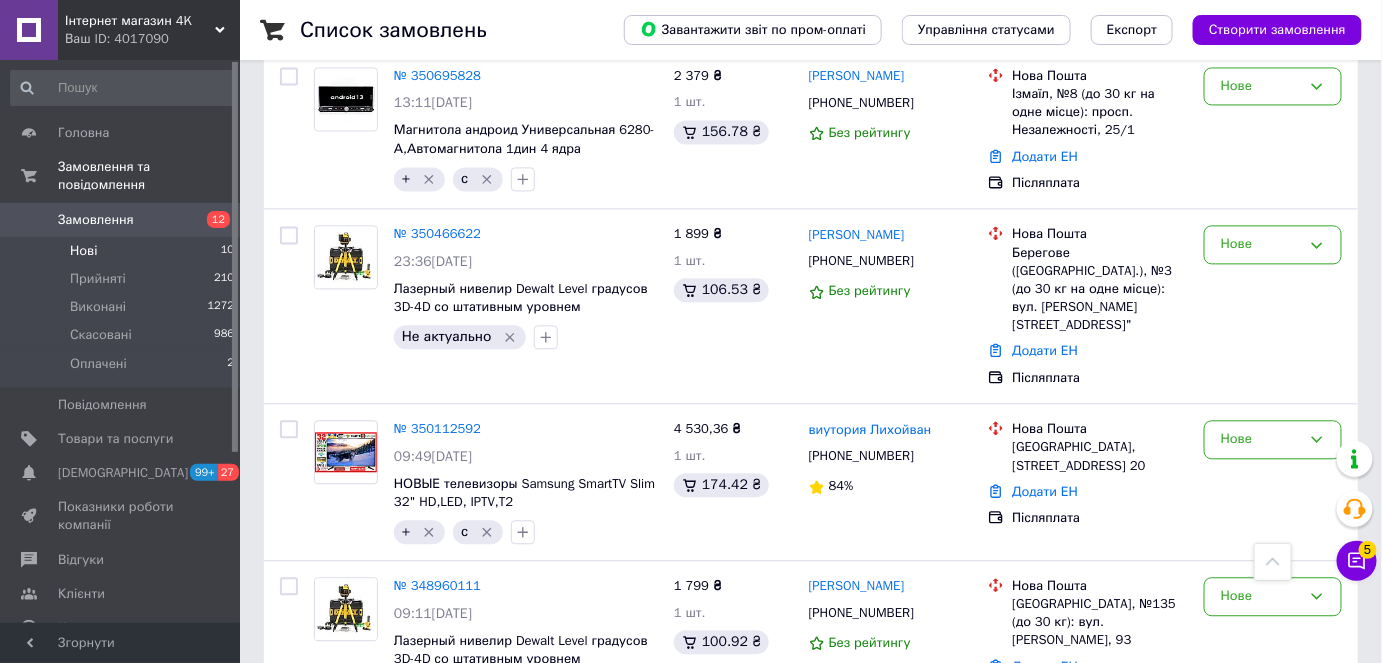 click on "Замовлення" at bounding box center [96, 220] 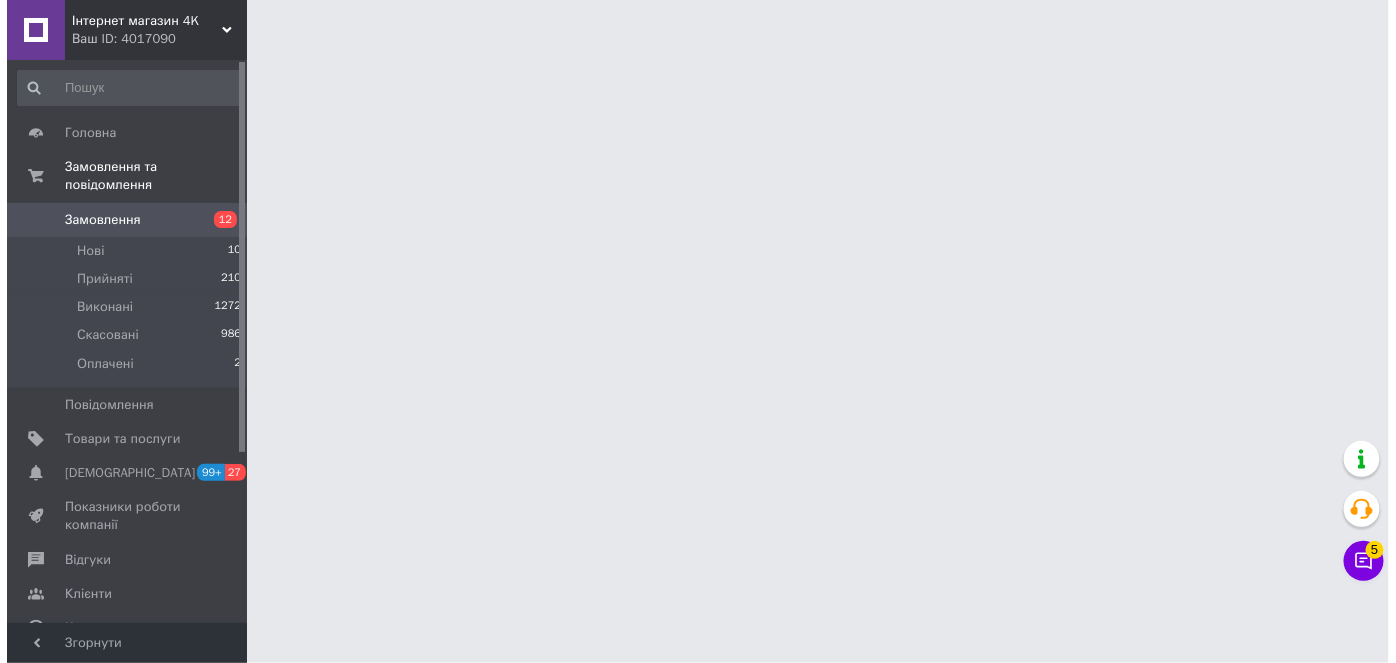 scroll, scrollTop: 0, scrollLeft: 0, axis: both 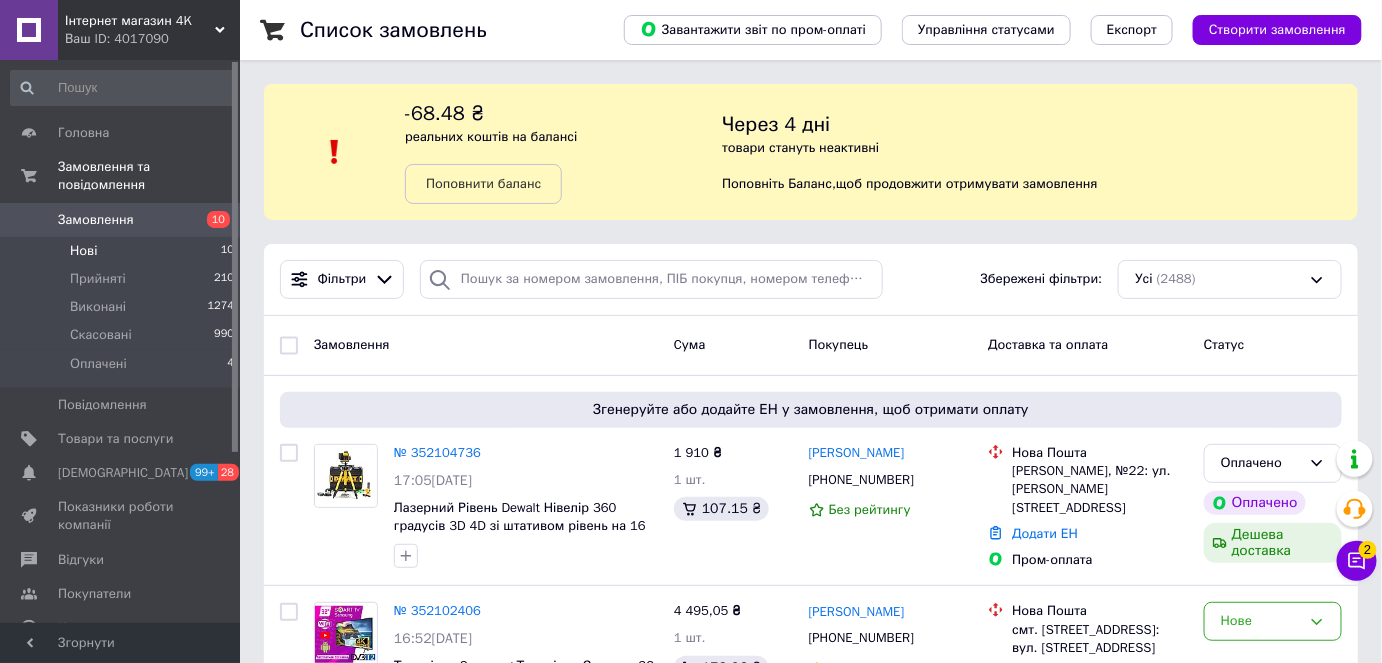 click on "Нові 10" at bounding box center (123, 251) 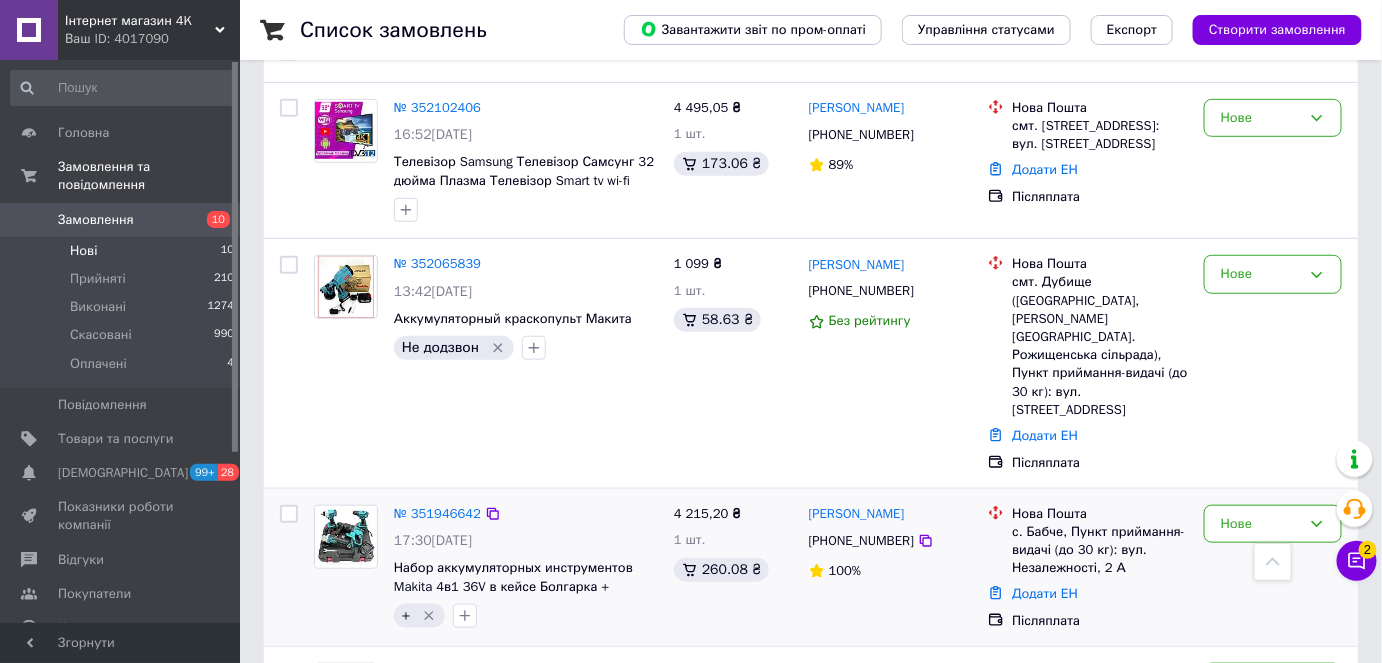 scroll, scrollTop: 272, scrollLeft: 0, axis: vertical 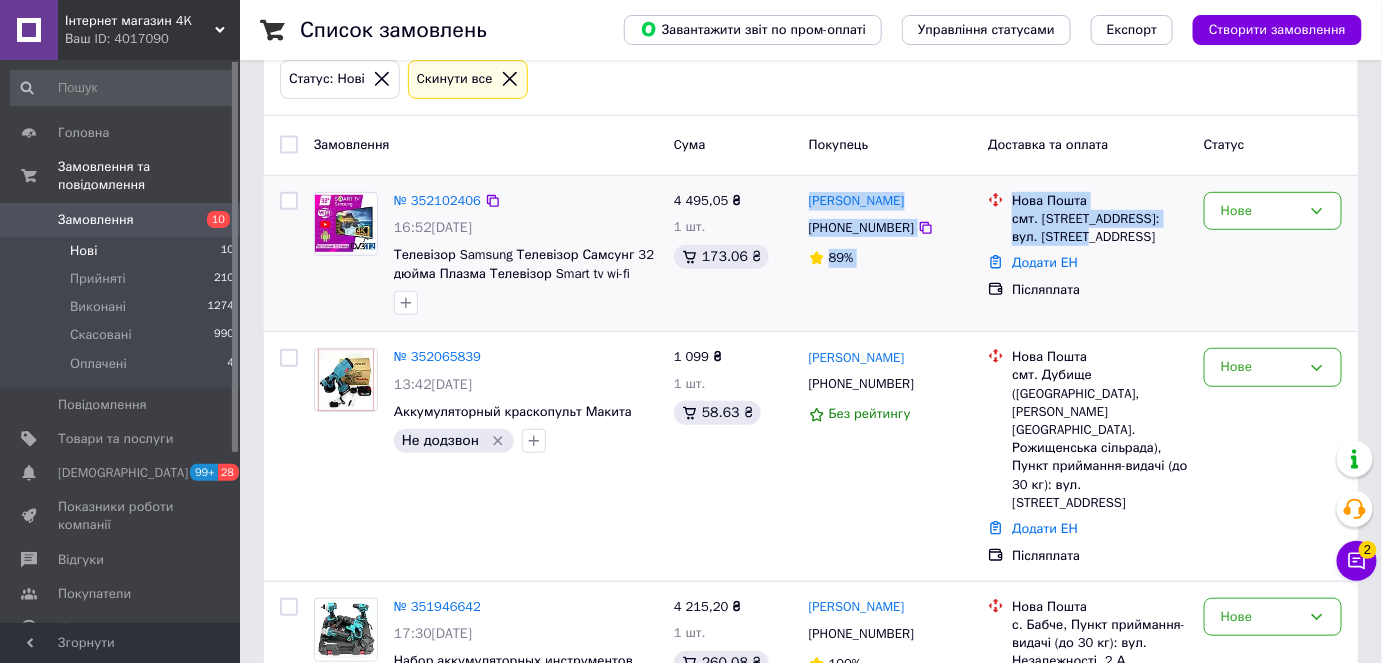 drag, startPoint x: 1001, startPoint y: 232, endPoint x: 805, endPoint y: 205, distance: 197.85095 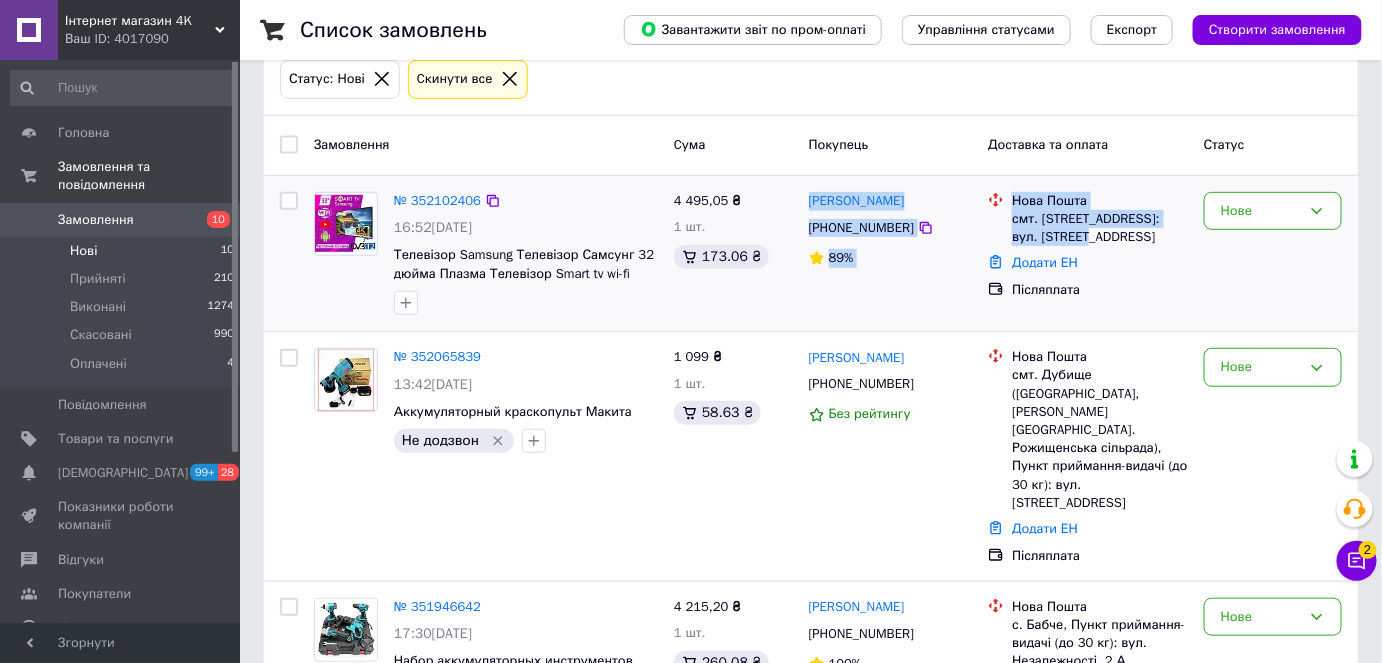 click on "№ 352102406 16:52, 10.07.2025 Телевізор Samsung Телевізор Самсунг 32 дюйма Плазма Телевізор Smart tv wi-fi Телевизор 4 495,05 ₴ 1 шт. 173.06 ₴ Олександр Бондар +380965111096 89% Нова Пошта смт. Тиврів, №1: вул. Тиверська, 38 Додати ЕН Післяплата Нове" at bounding box center (811, 254) 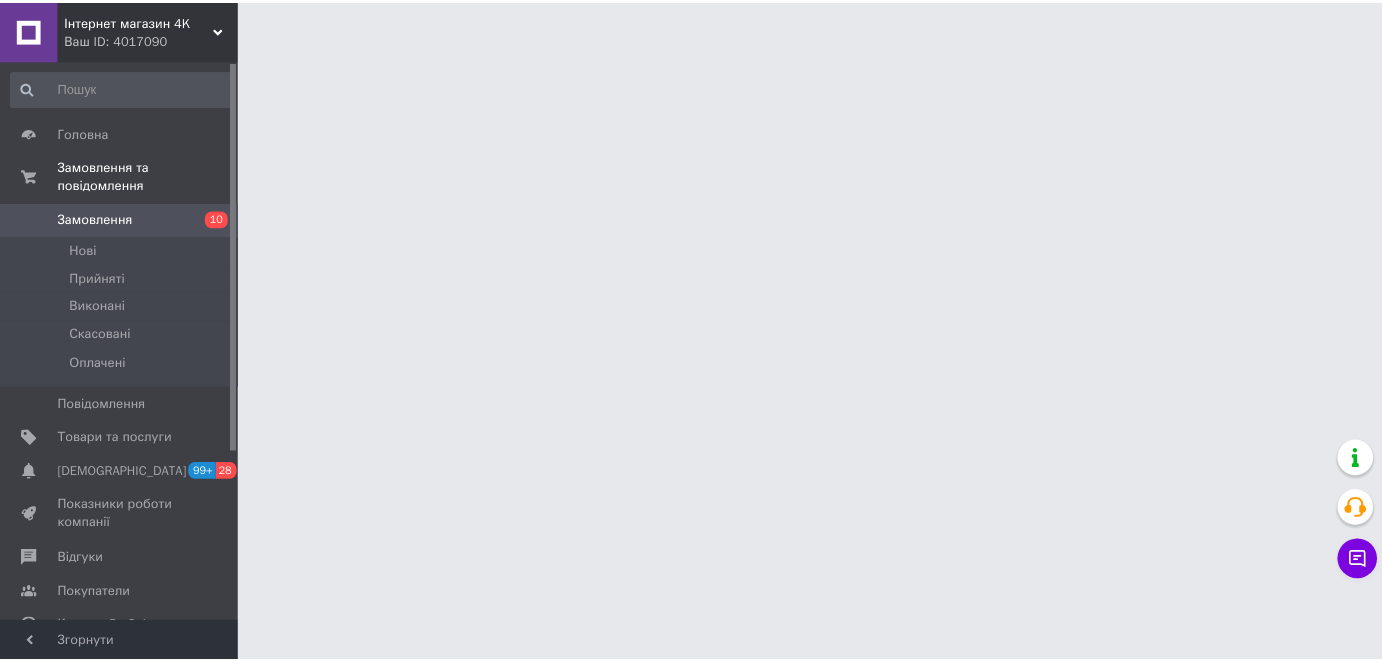 scroll, scrollTop: 0, scrollLeft: 0, axis: both 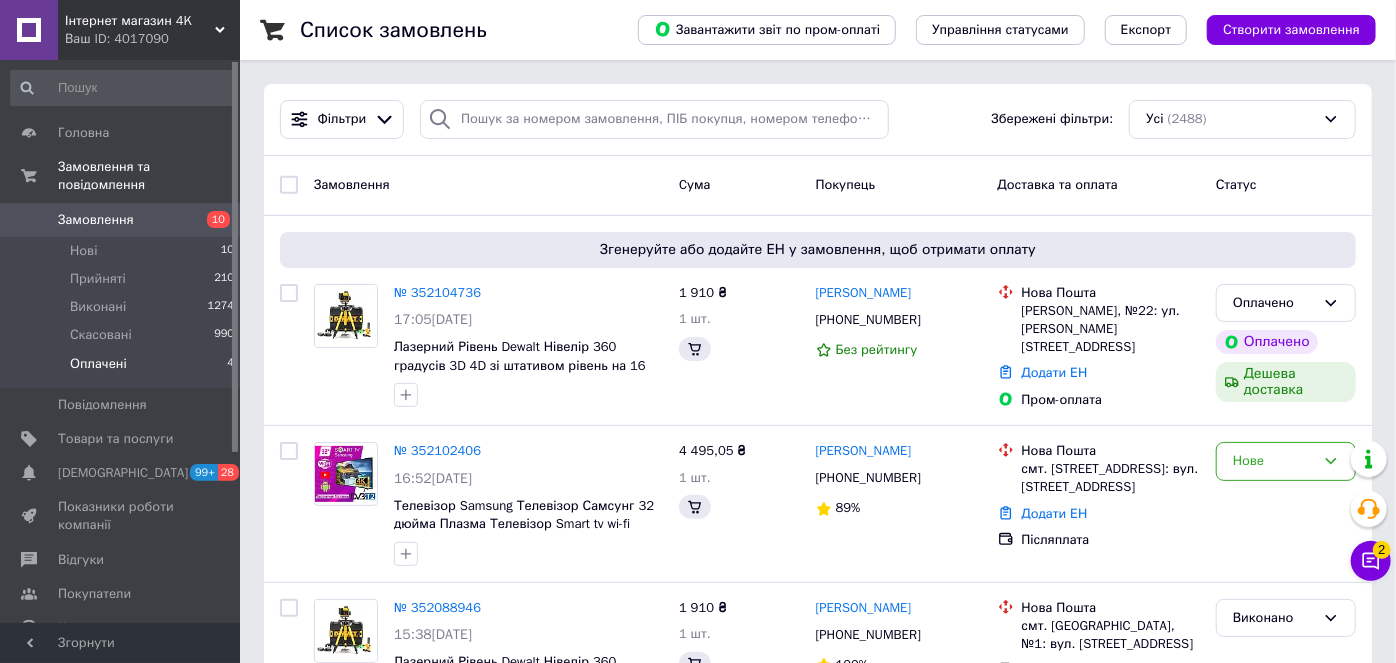 click on "Оплачені 4" at bounding box center (123, 369) 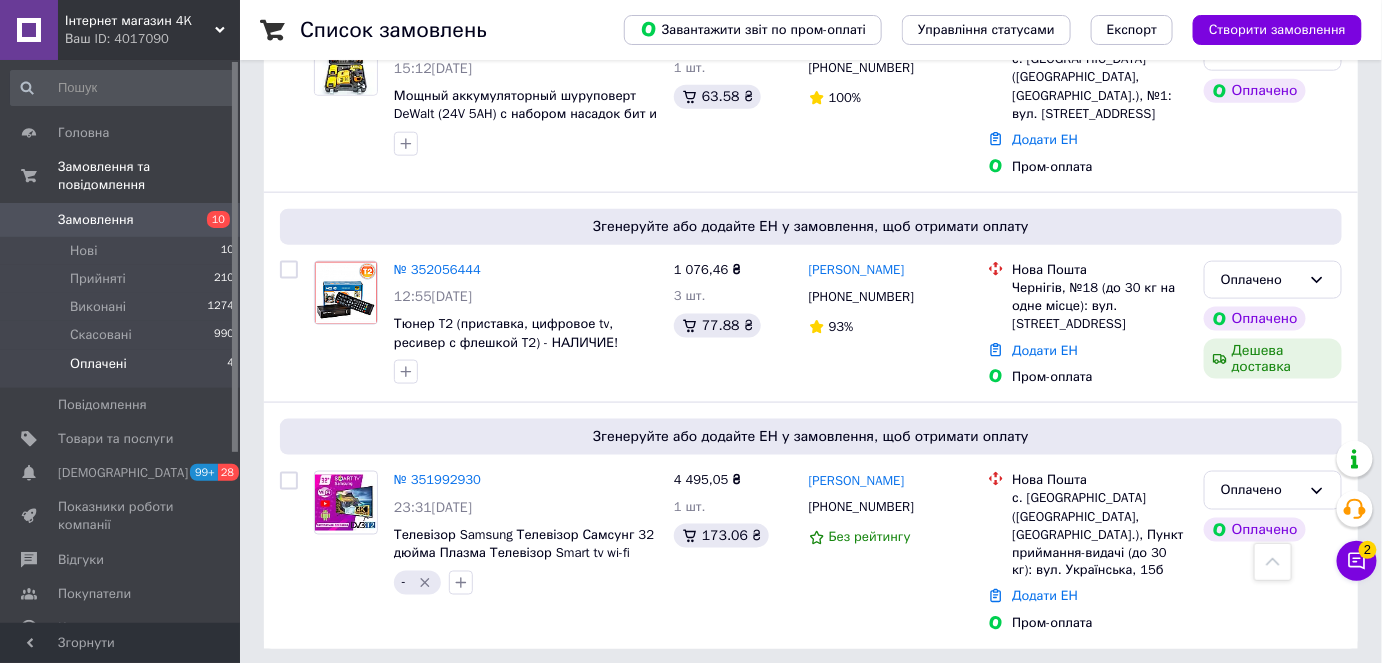 scroll, scrollTop: 699, scrollLeft: 0, axis: vertical 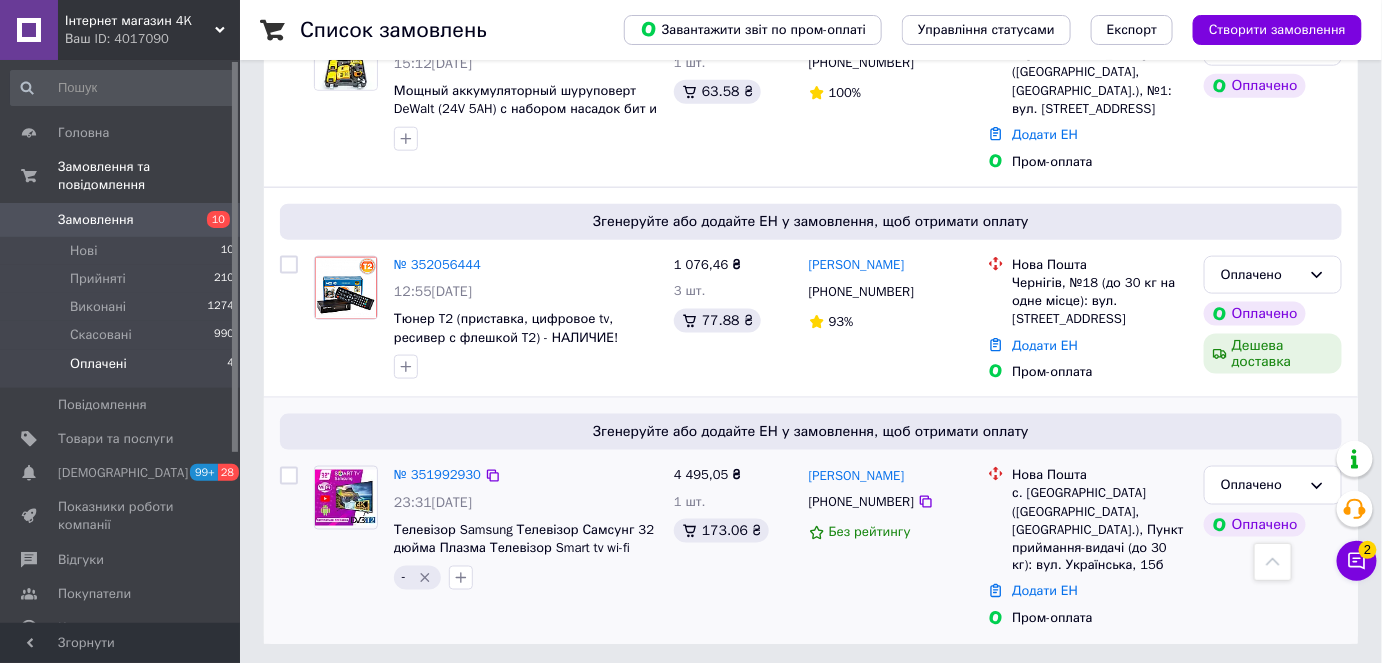 click on "Згенеруйте або додайте ЕН у замовлення, щоб отримати оплату" at bounding box center [811, 432] 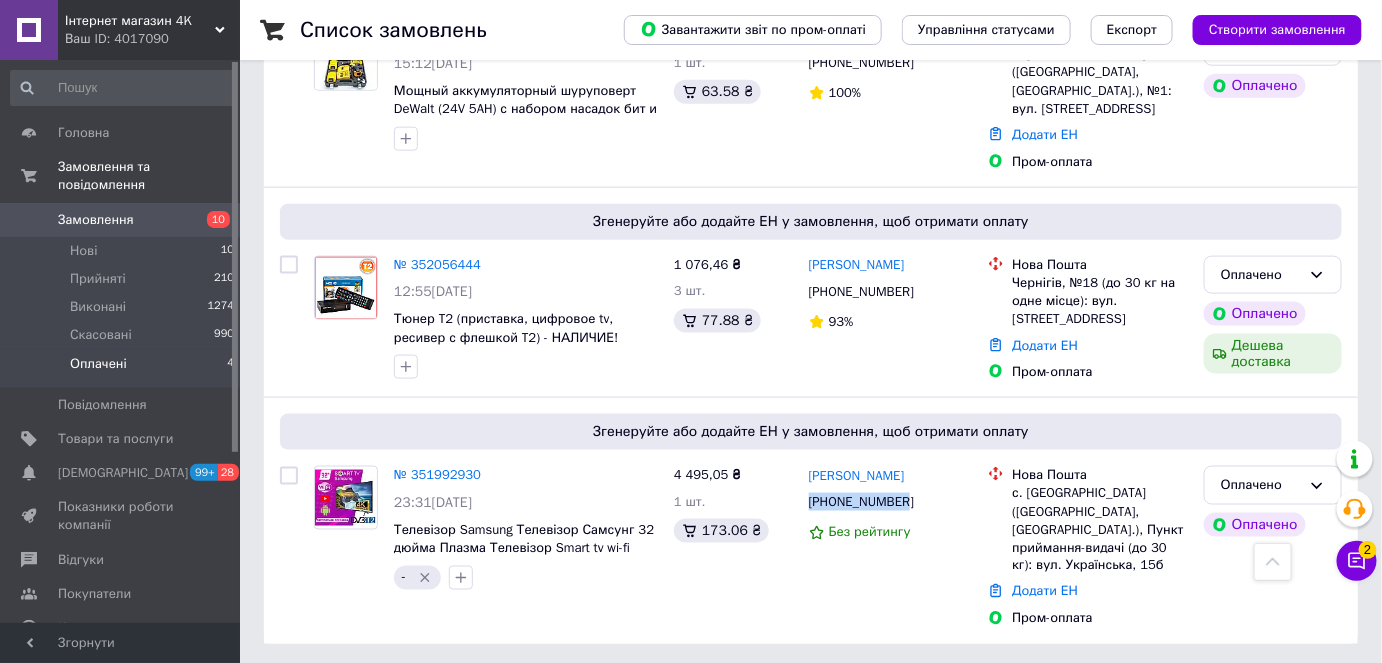 click on "Замовлення 10" at bounding box center (123, 220) 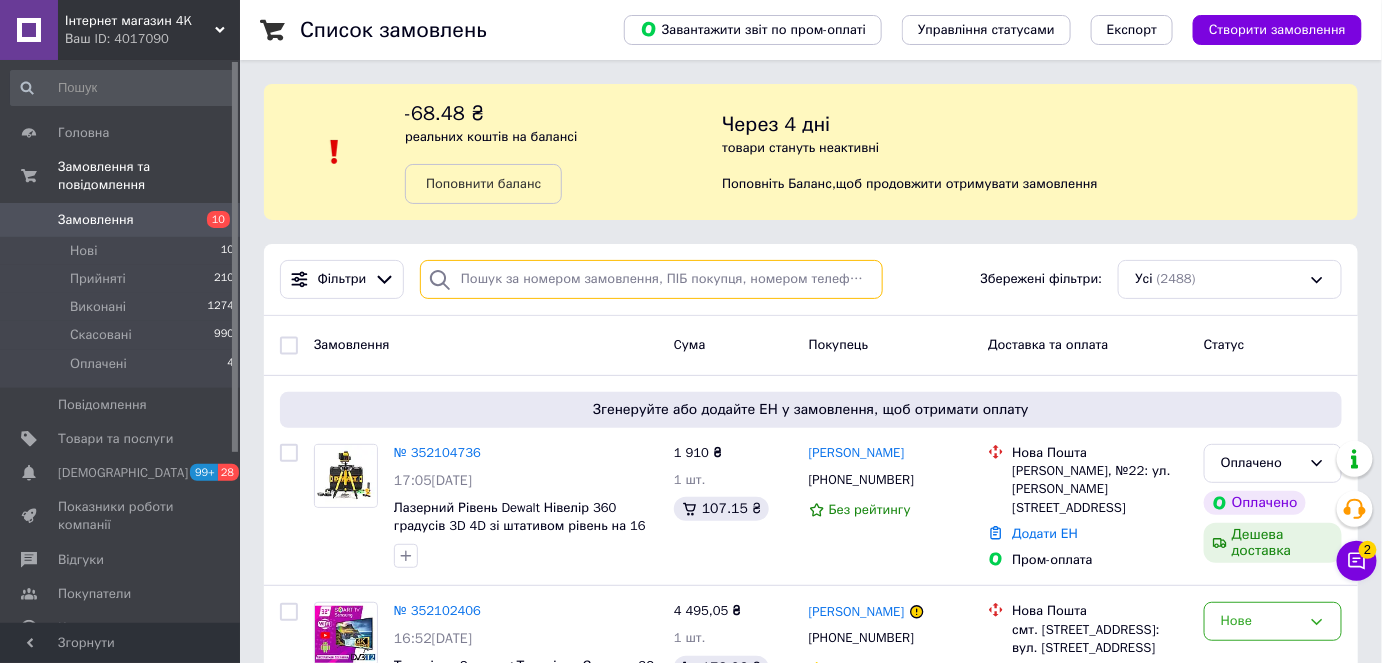 click at bounding box center (651, 279) 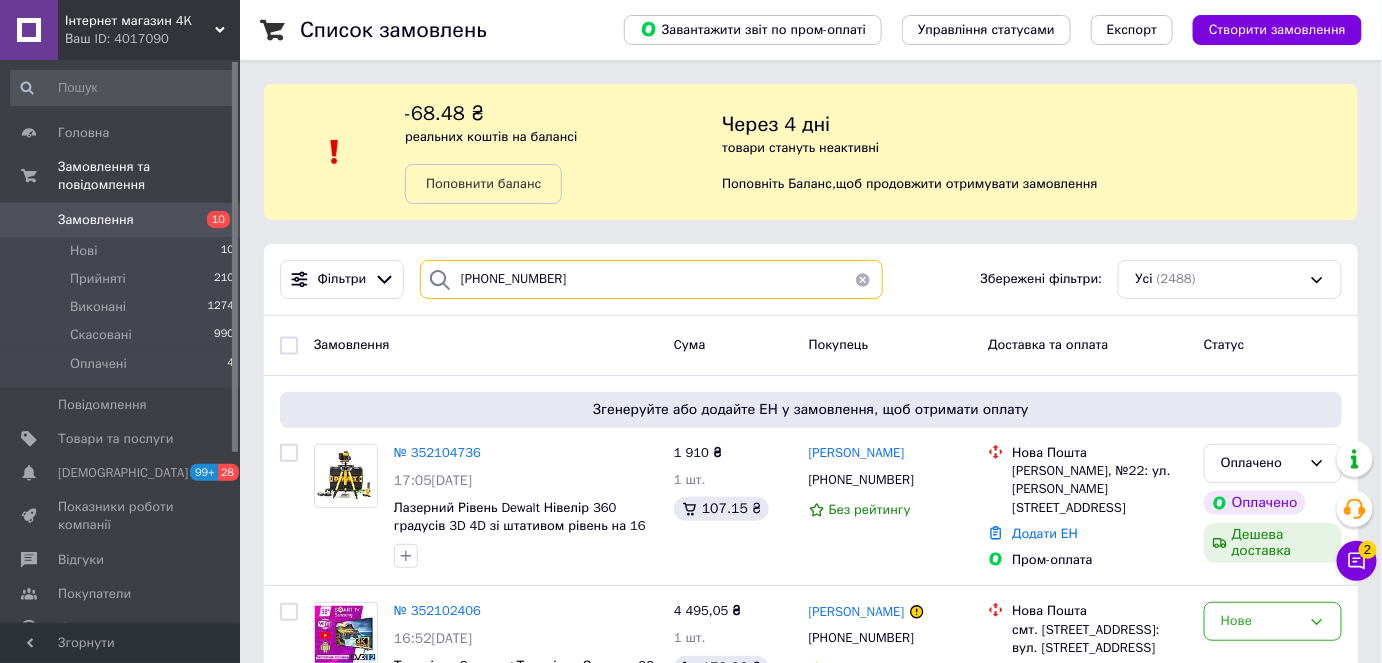 scroll, scrollTop: 363, scrollLeft: 0, axis: vertical 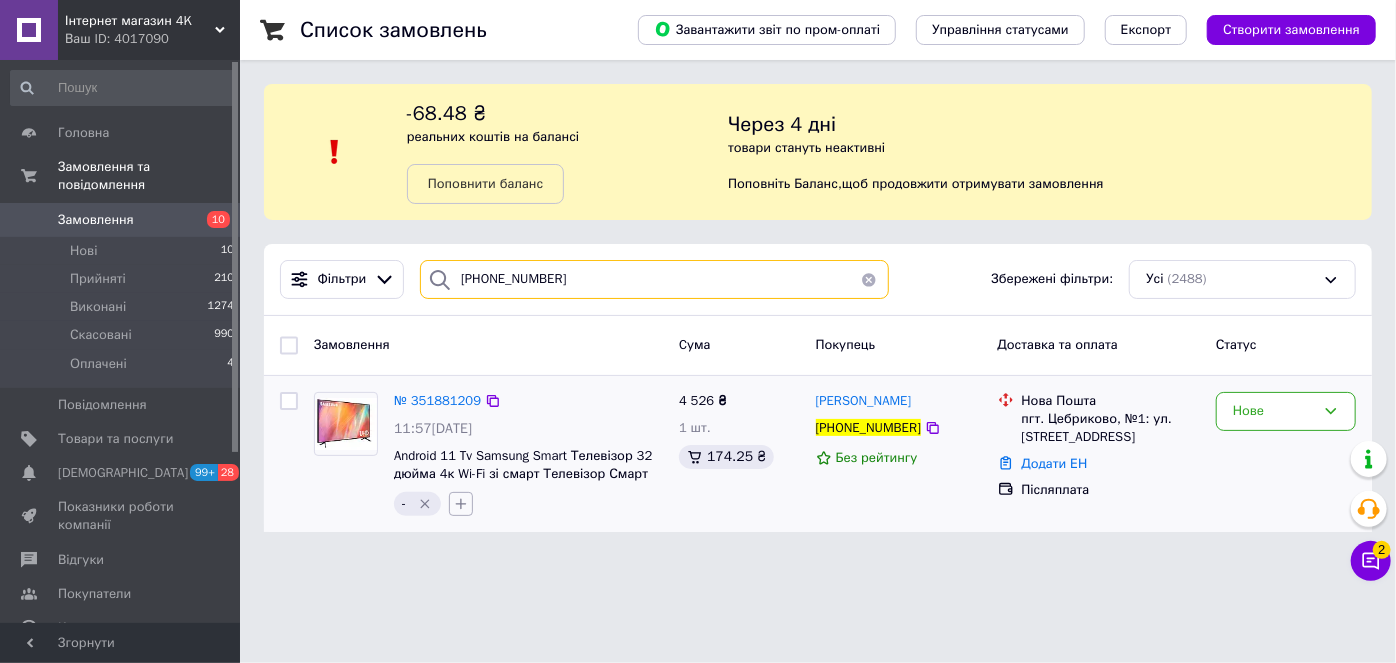 type on "+380994756841" 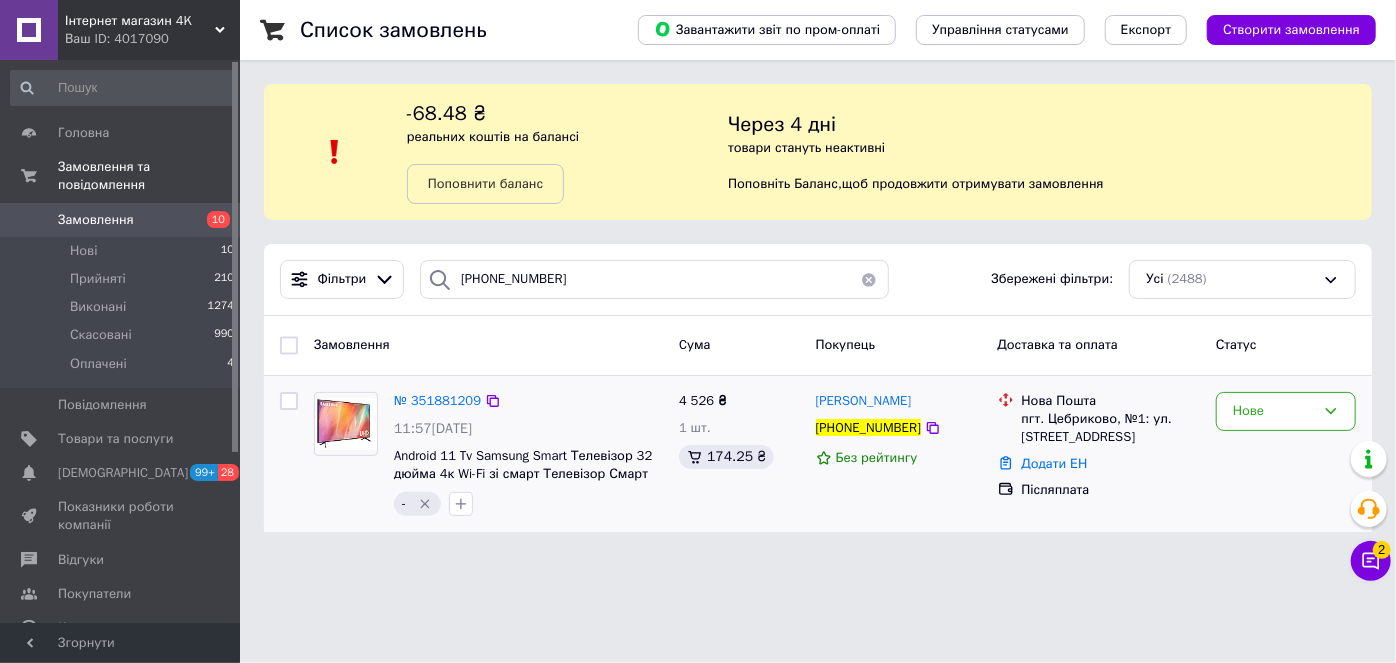 drag, startPoint x: 466, startPoint y: 503, endPoint x: 446, endPoint y: 503, distance: 20 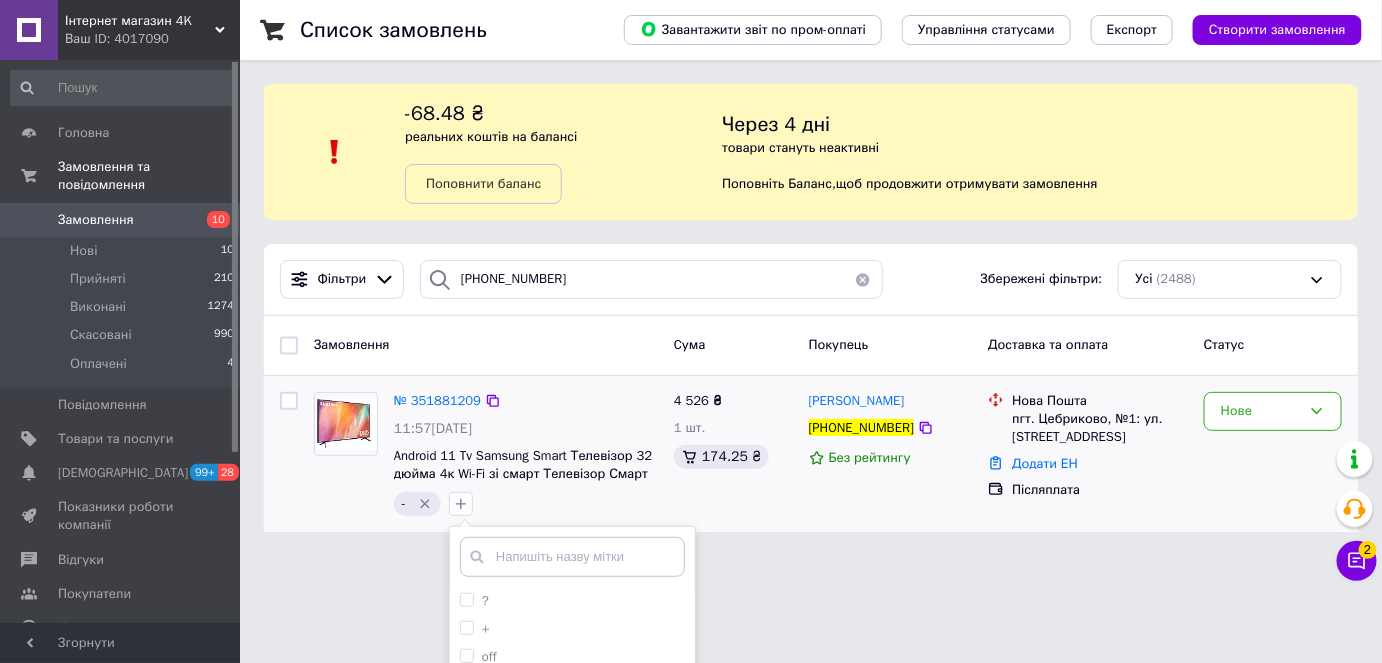 click 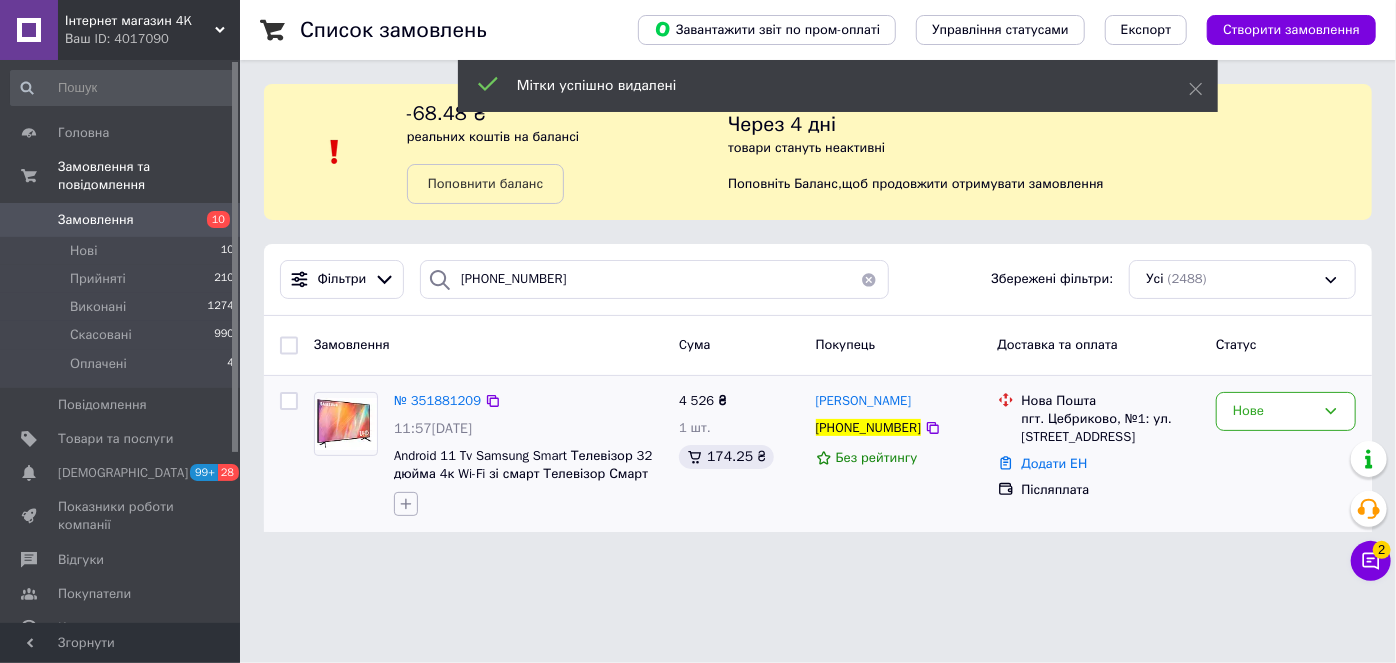click 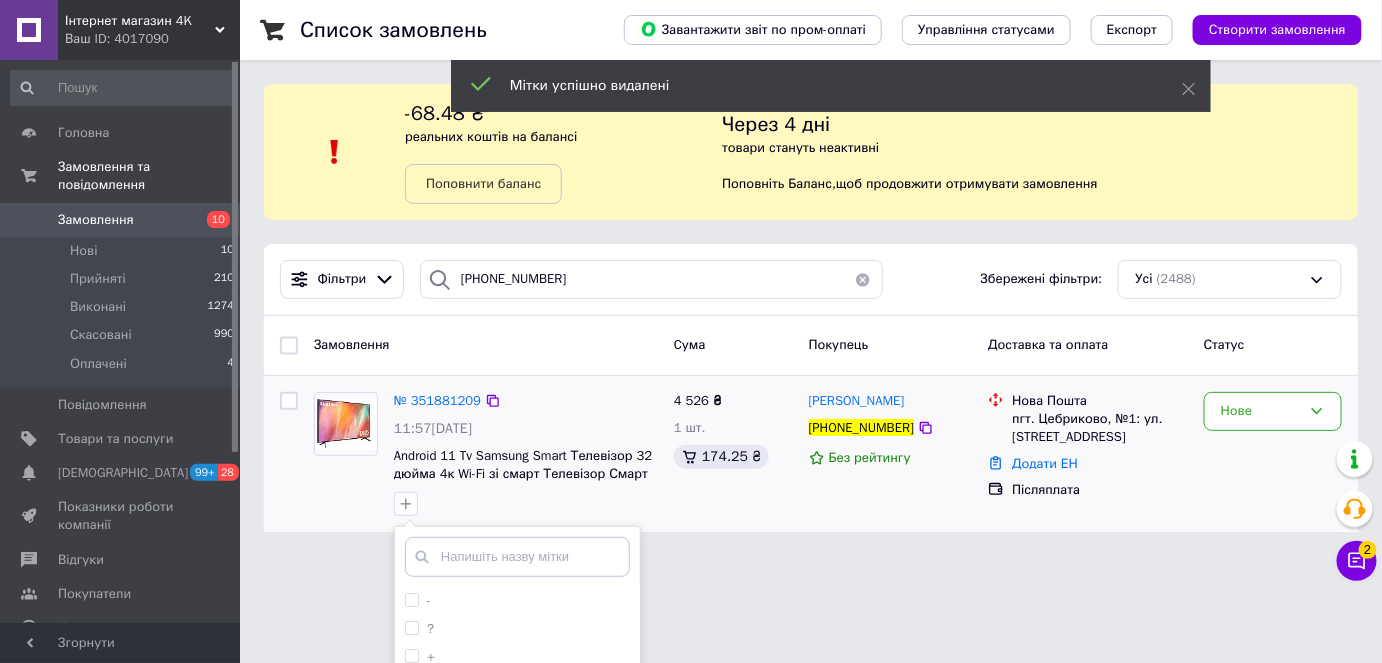 scroll, scrollTop: 287, scrollLeft: 0, axis: vertical 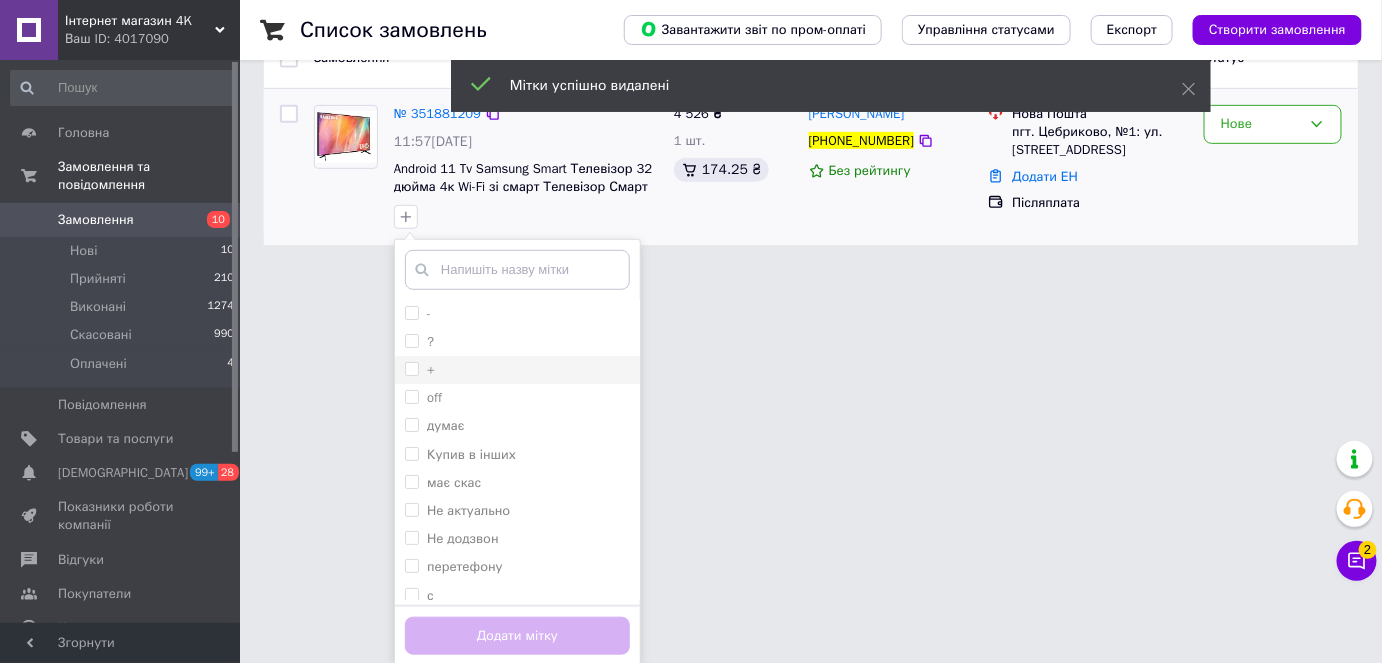click on "+" at bounding box center [517, 370] 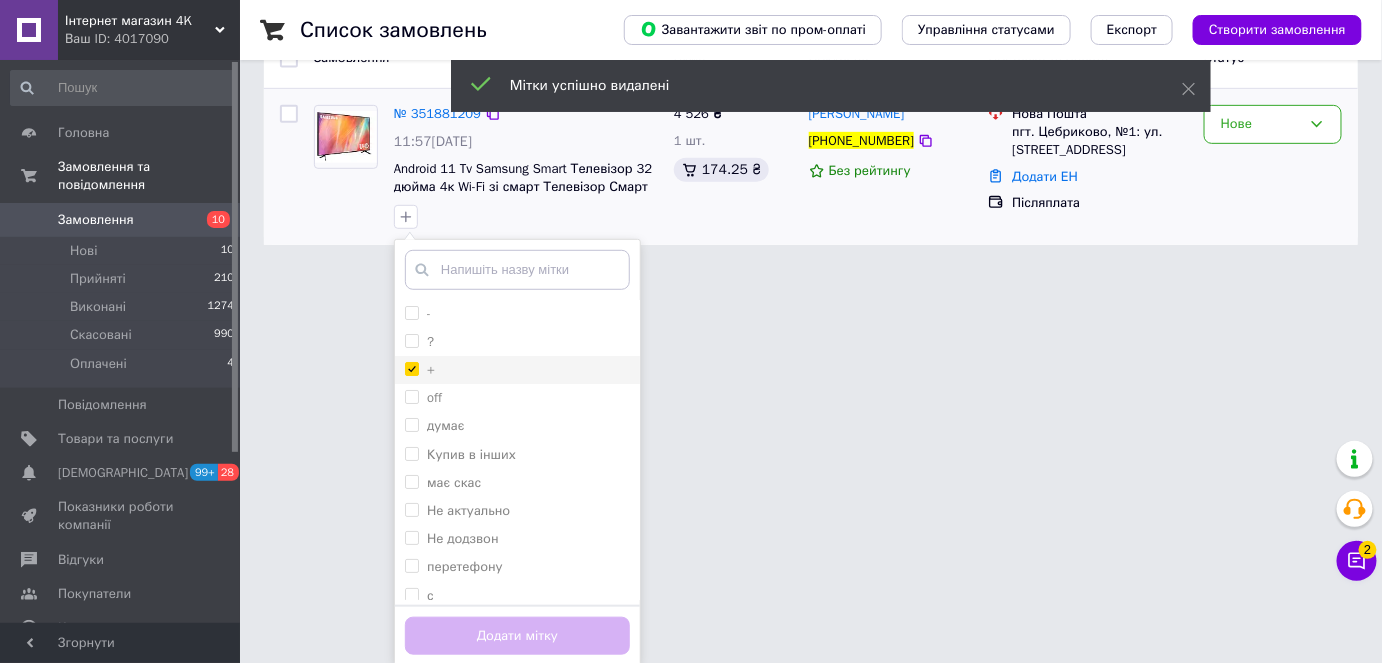 checkbox on "true" 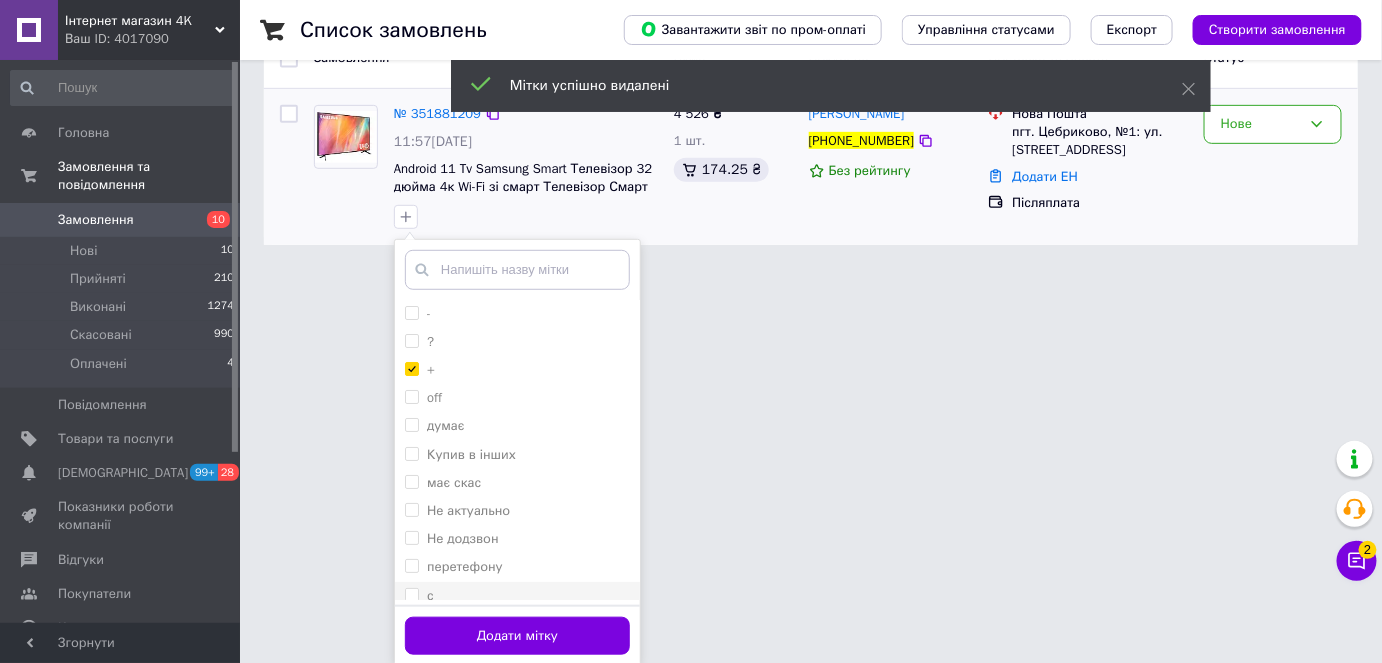 click on "с" at bounding box center (517, 596) 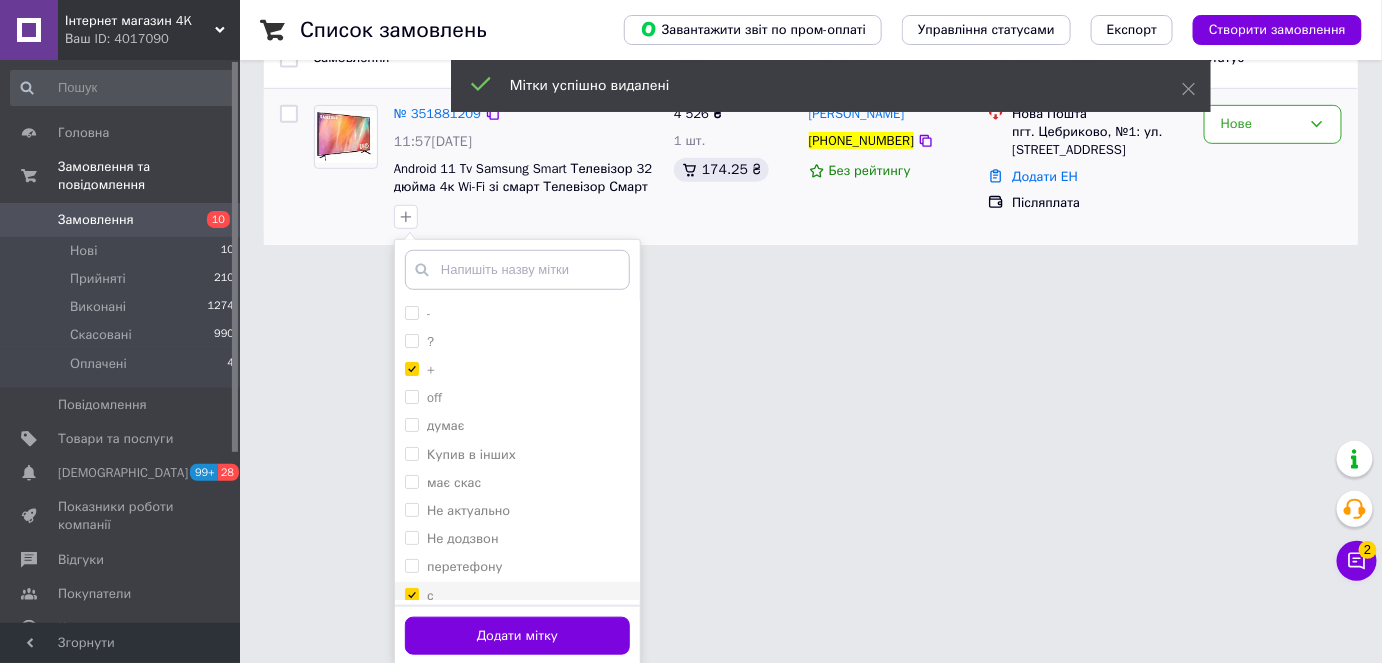 checkbox on "true" 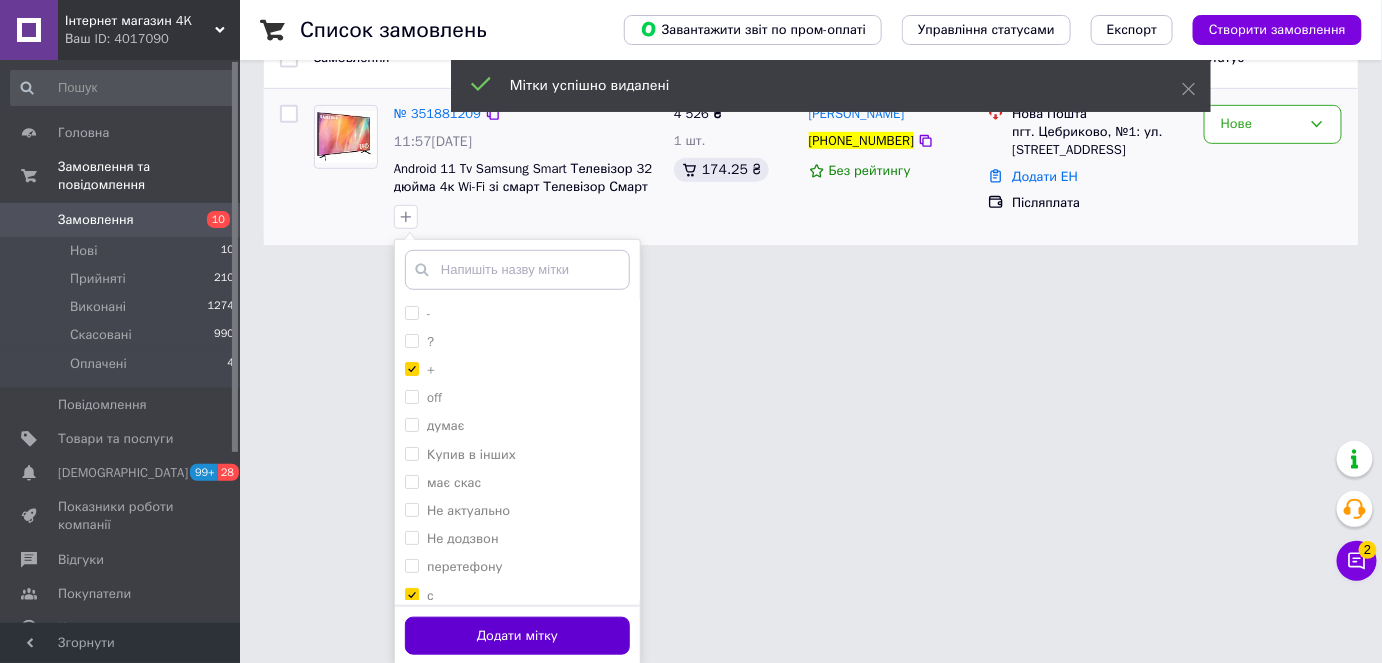 click on "Додати мітку" at bounding box center [517, 636] 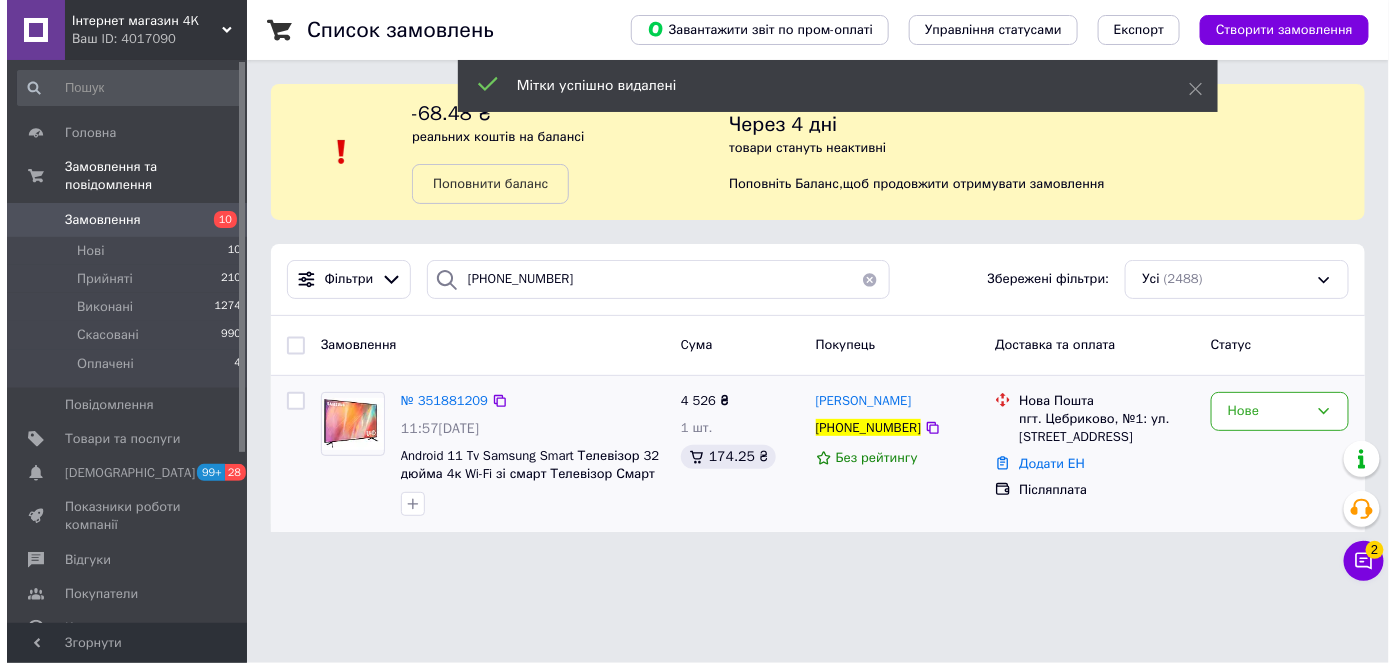 scroll, scrollTop: 0, scrollLeft: 0, axis: both 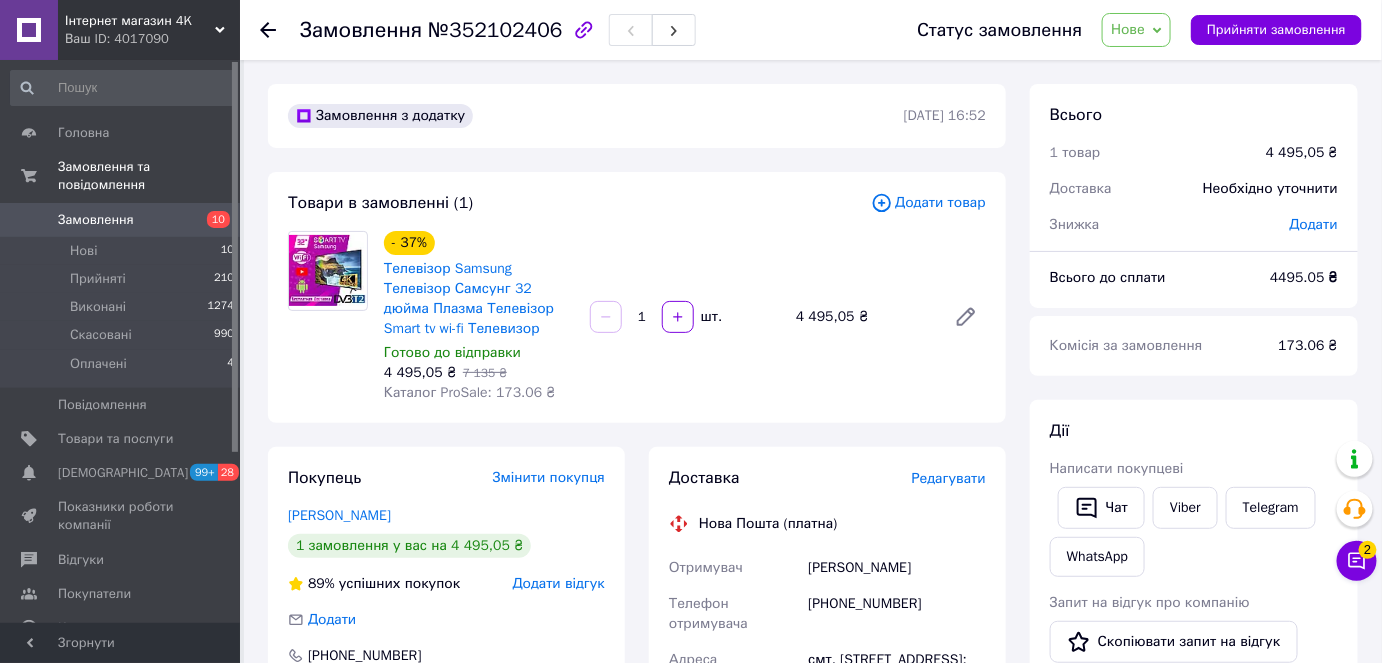 click on "Додати відгук" at bounding box center (559, 583) 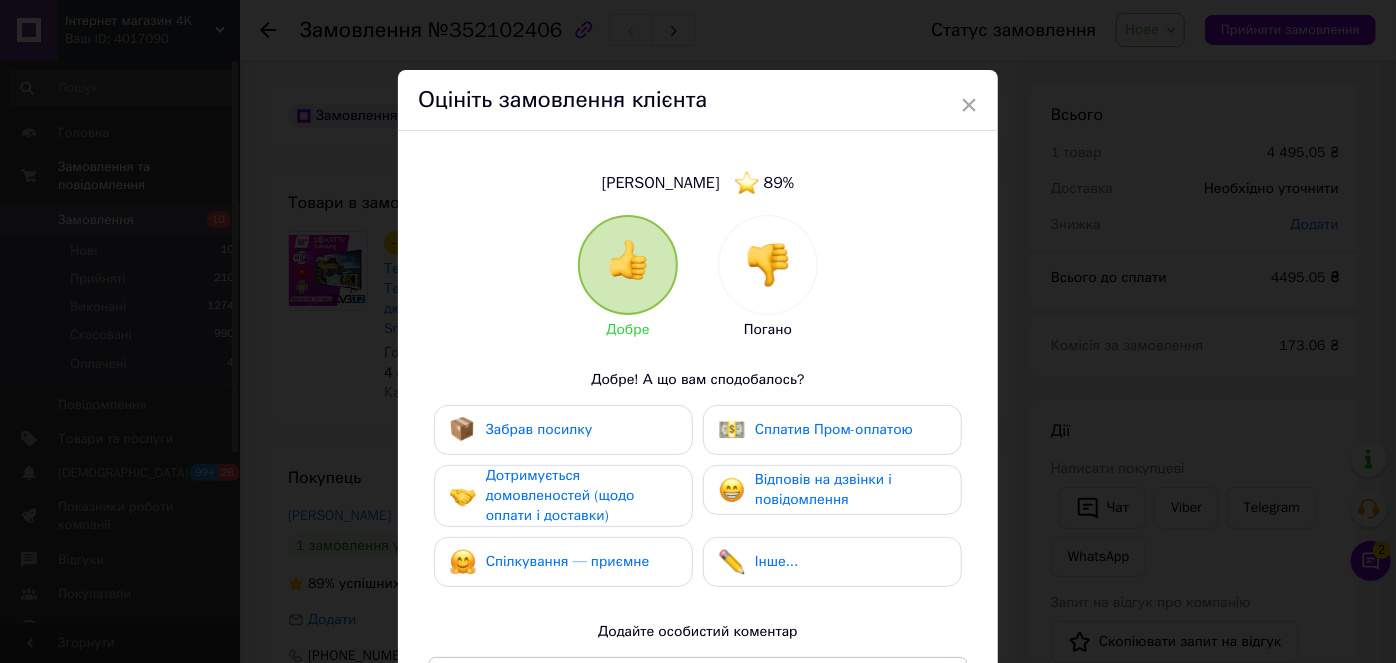 drag, startPoint x: 565, startPoint y: 587, endPoint x: 761, endPoint y: 326, distance: 326.40005 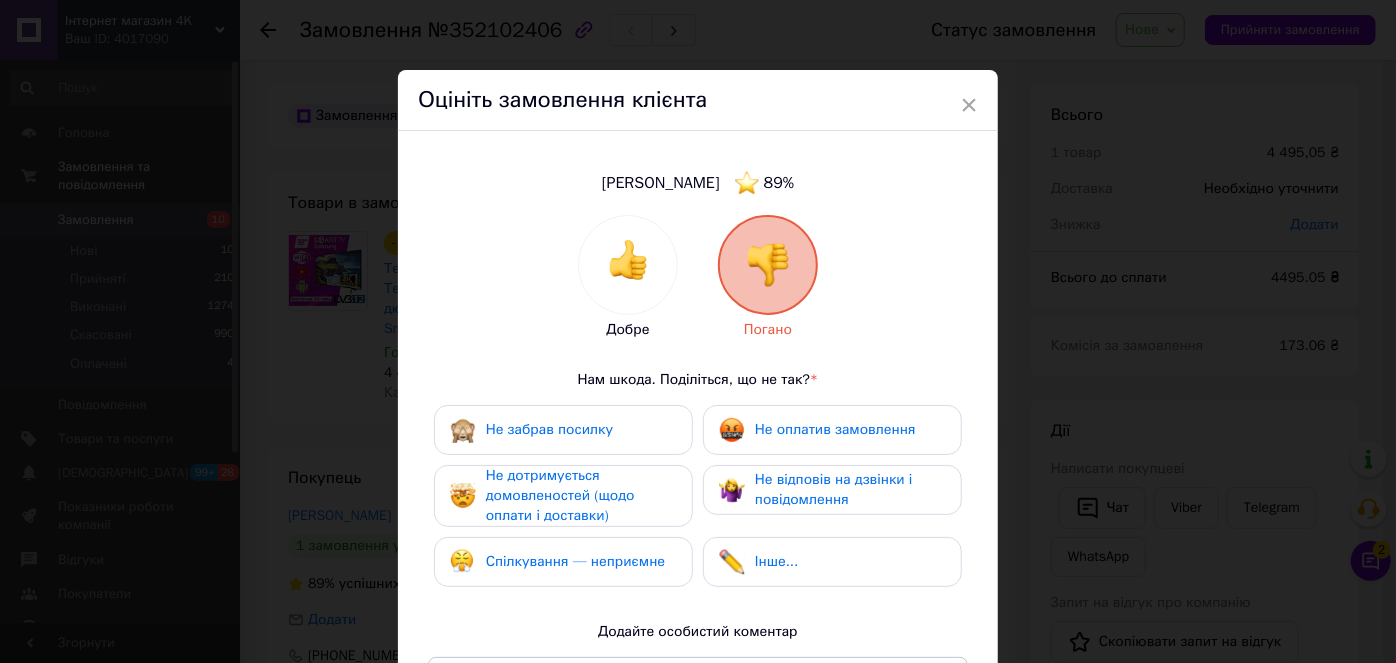 drag, startPoint x: 798, startPoint y: 429, endPoint x: 882, endPoint y: 448, distance: 86.12201 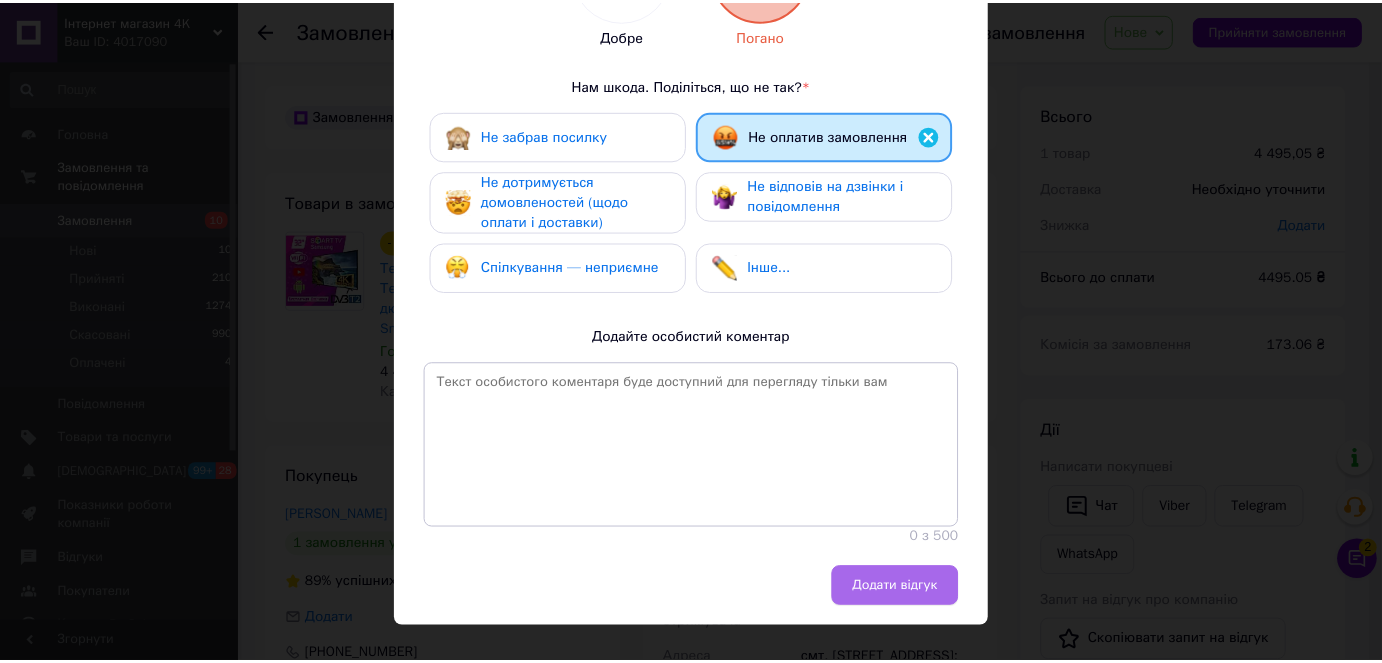 scroll, scrollTop: 329, scrollLeft: 0, axis: vertical 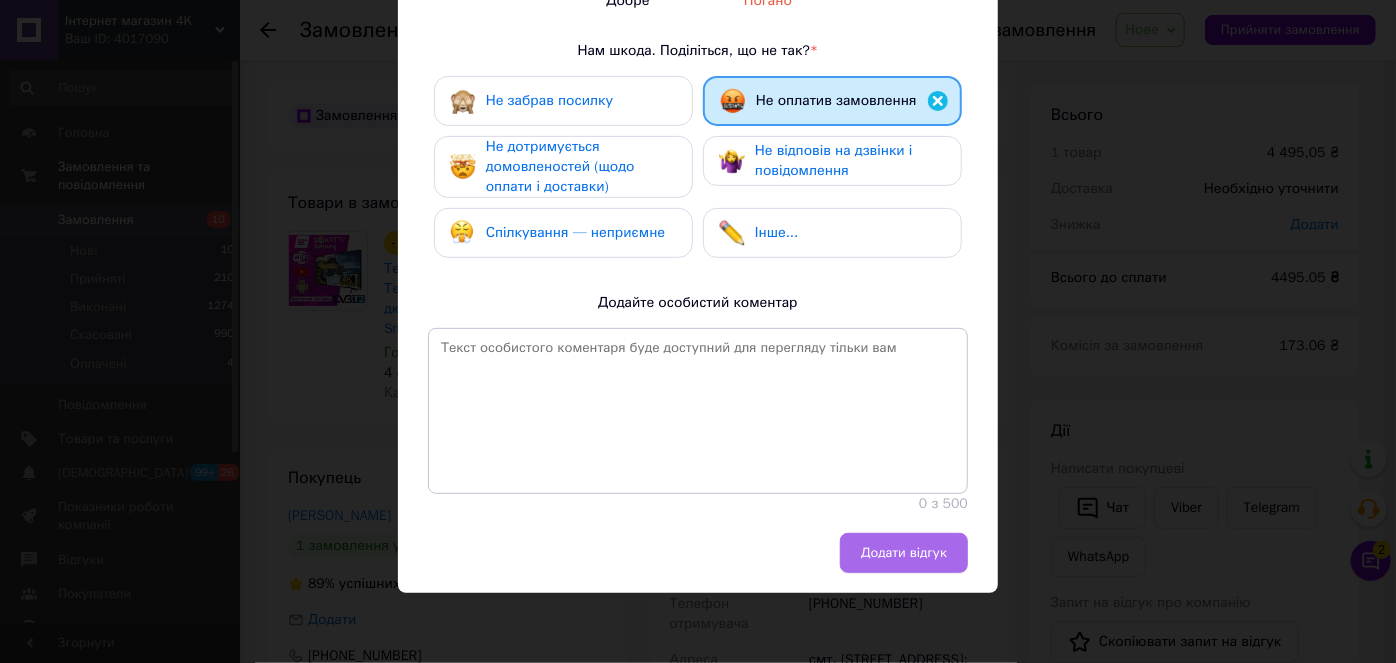 click on "Додати відгук" at bounding box center [904, 553] 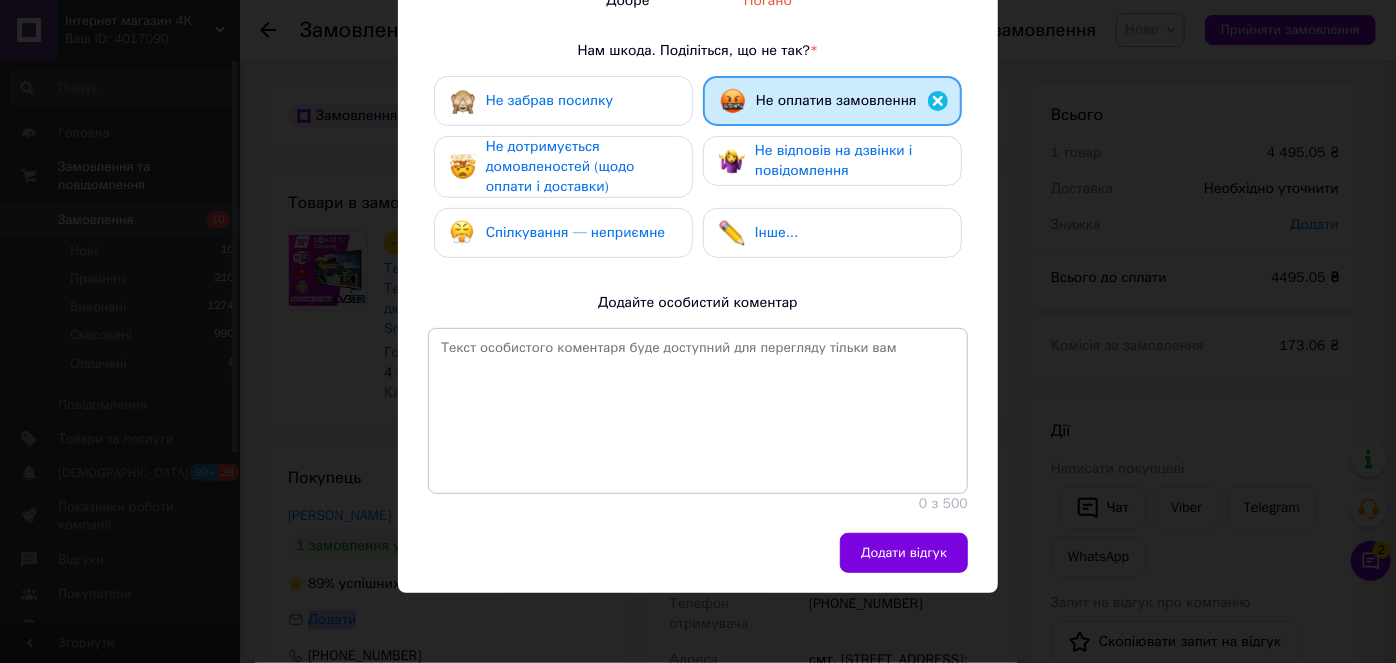 click on "Додати відгук" at bounding box center [693, 553] 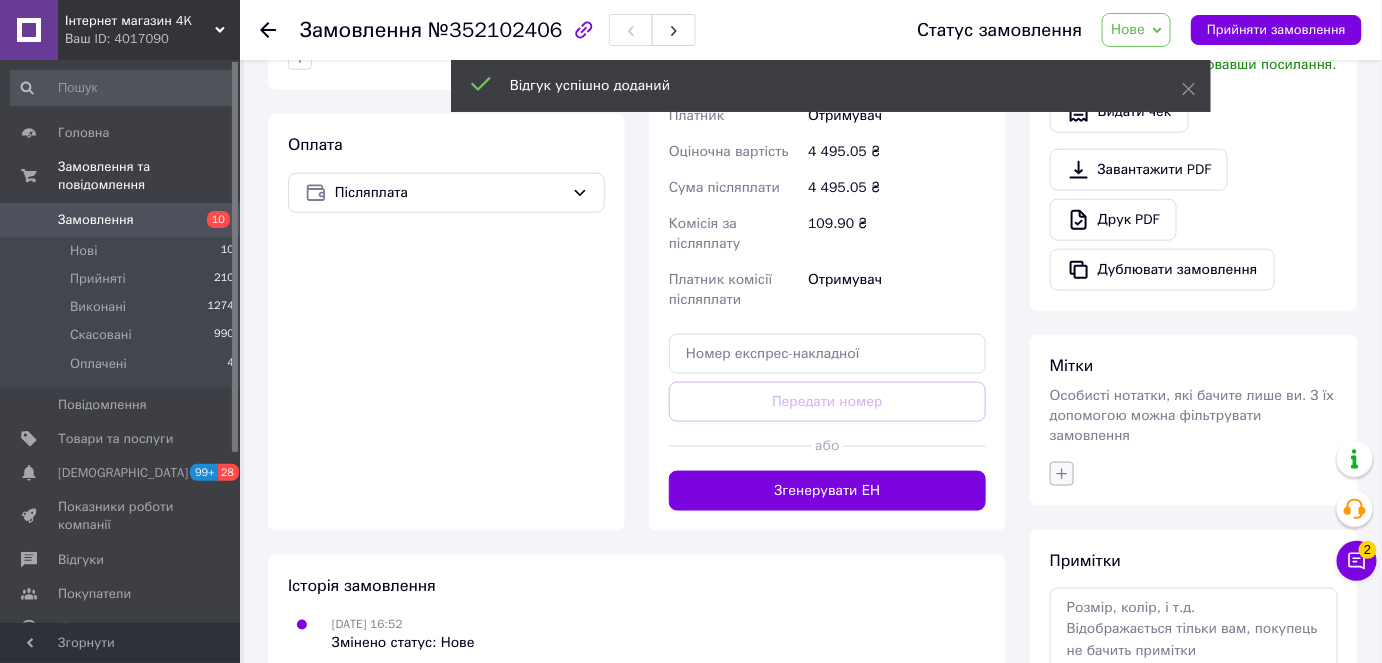 click 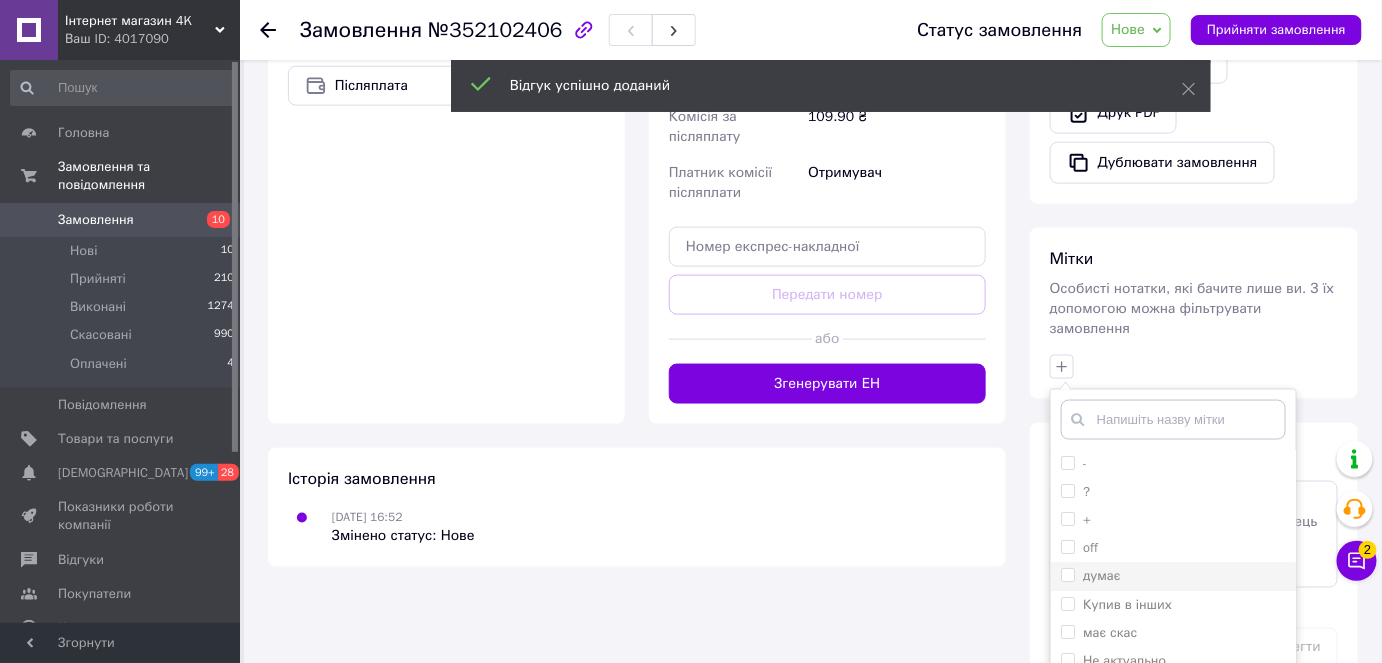 scroll, scrollTop: 870, scrollLeft: 0, axis: vertical 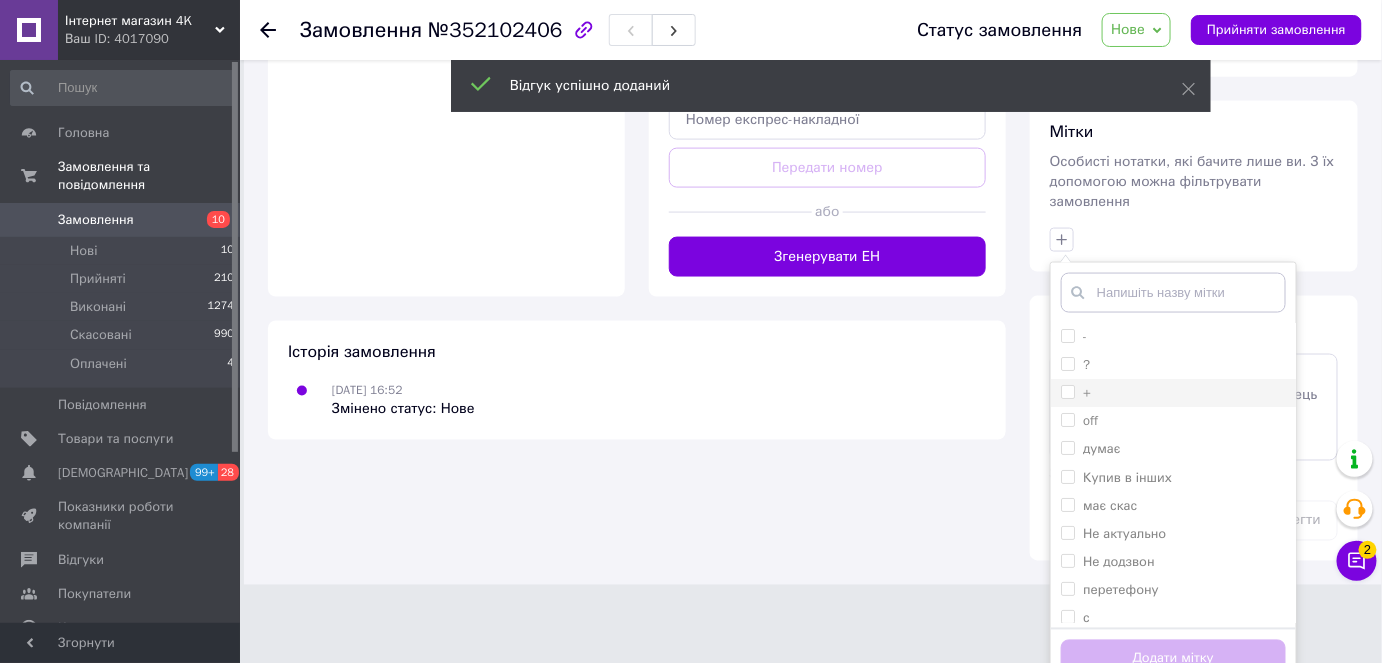 click on "+" at bounding box center (1173, 393) 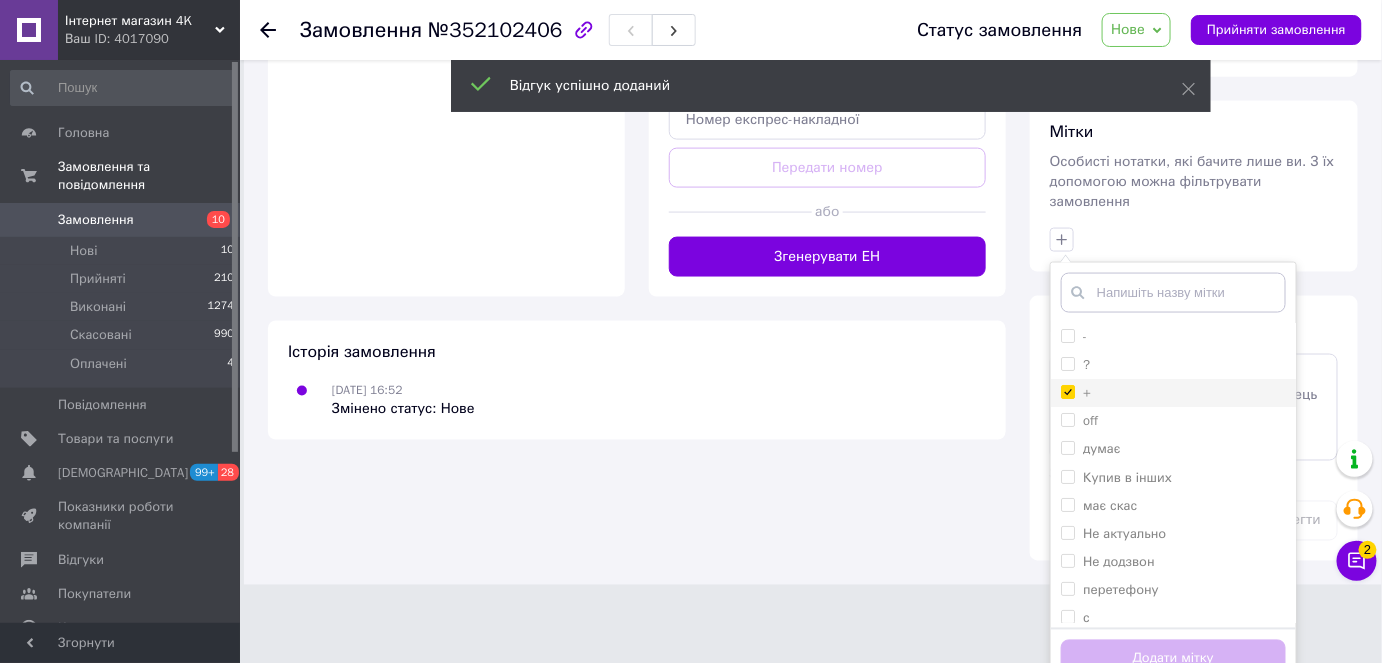 checkbox on "true" 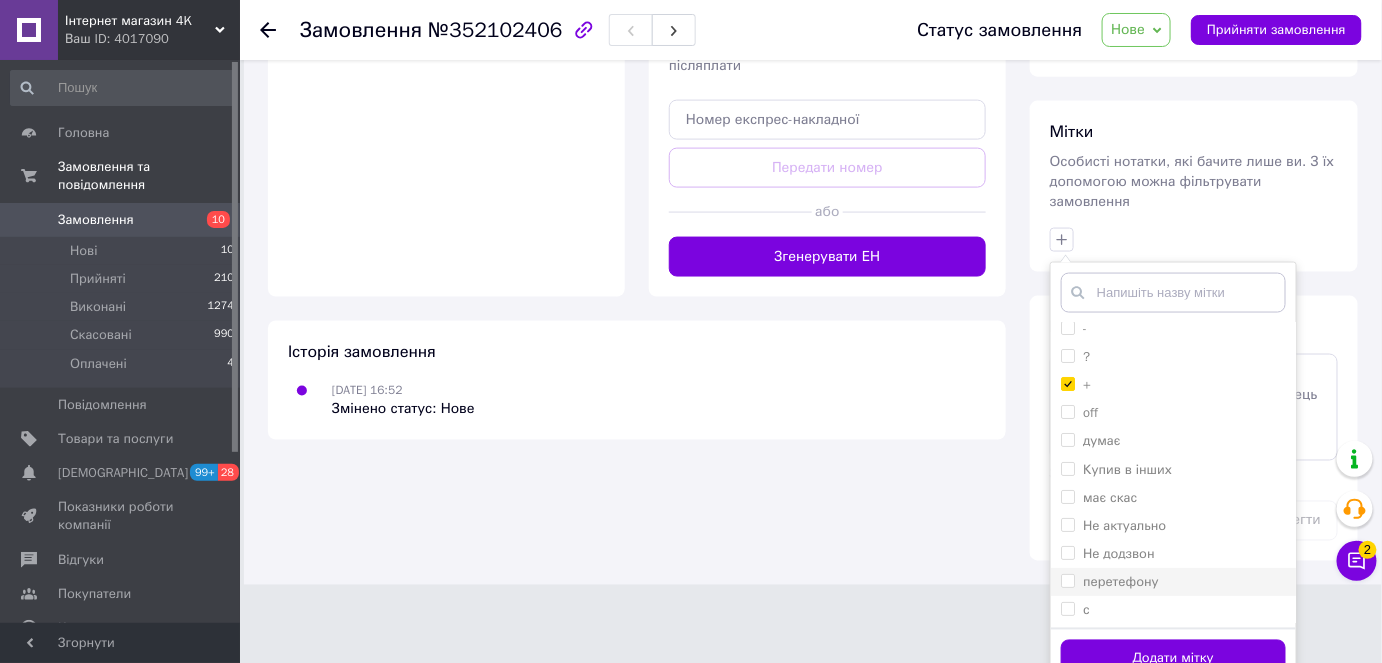 scroll, scrollTop: 9, scrollLeft: 0, axis: vertical 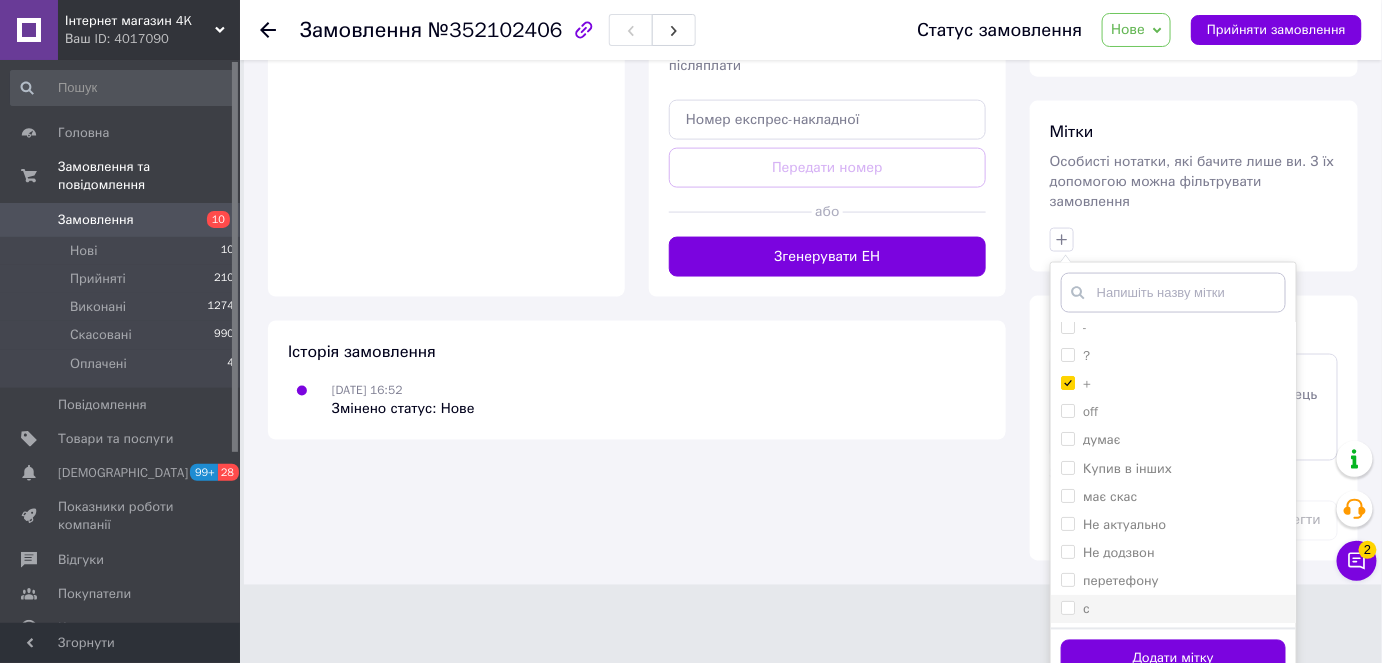 click on "с" at bounding box center (1173, 609) 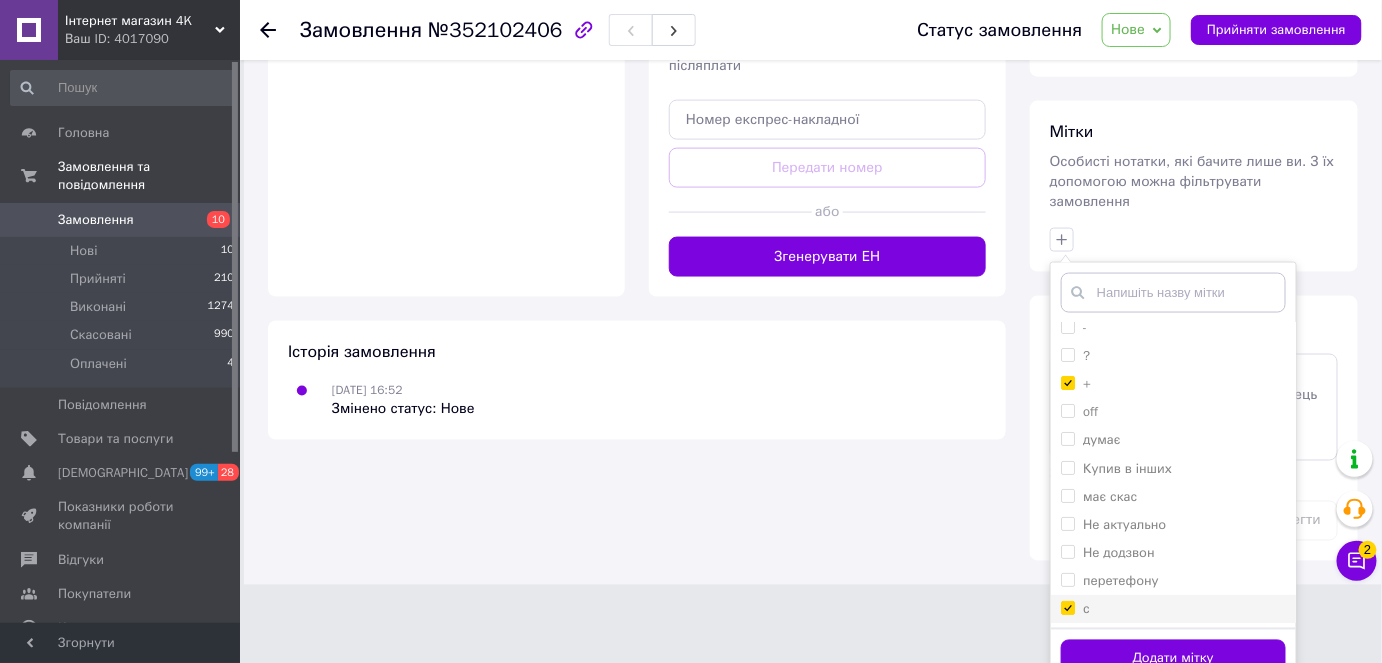 checkbox on "true" 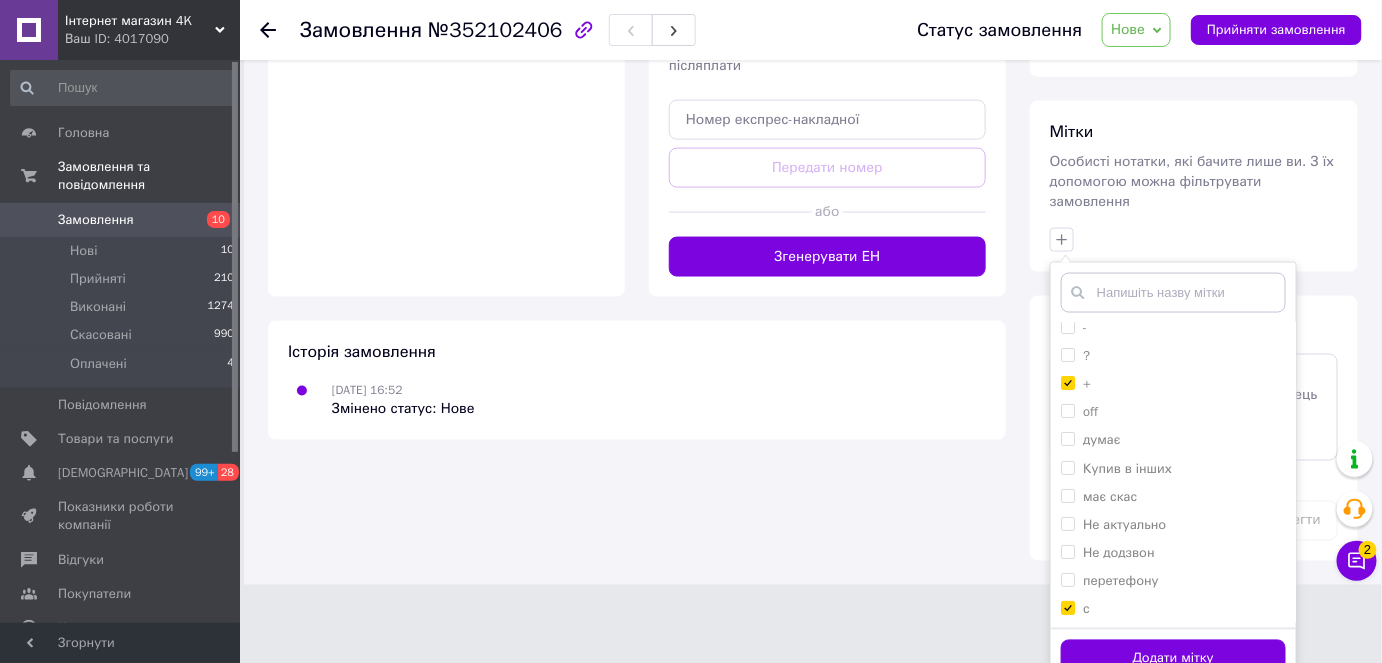 click on "Додати мітку" at bounding box center [1173, 659] 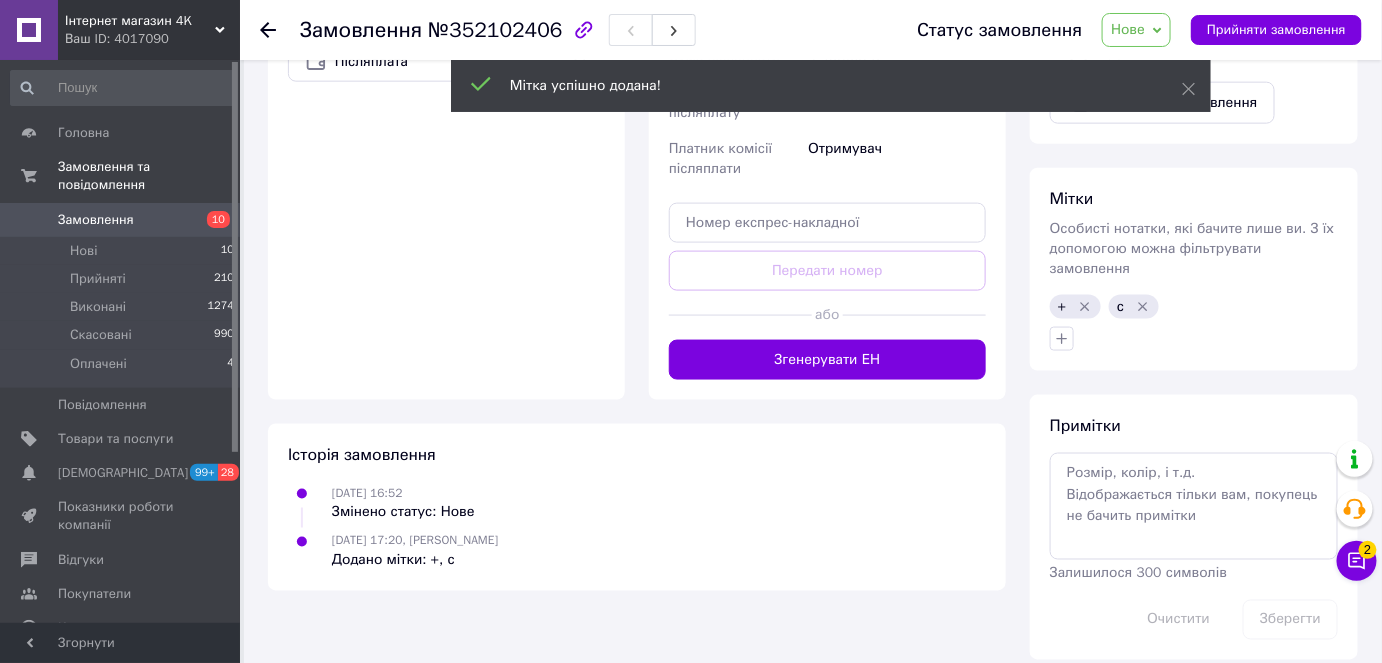 scroll, scrollTop: 763, scrollLeft: 0, axis: vertical 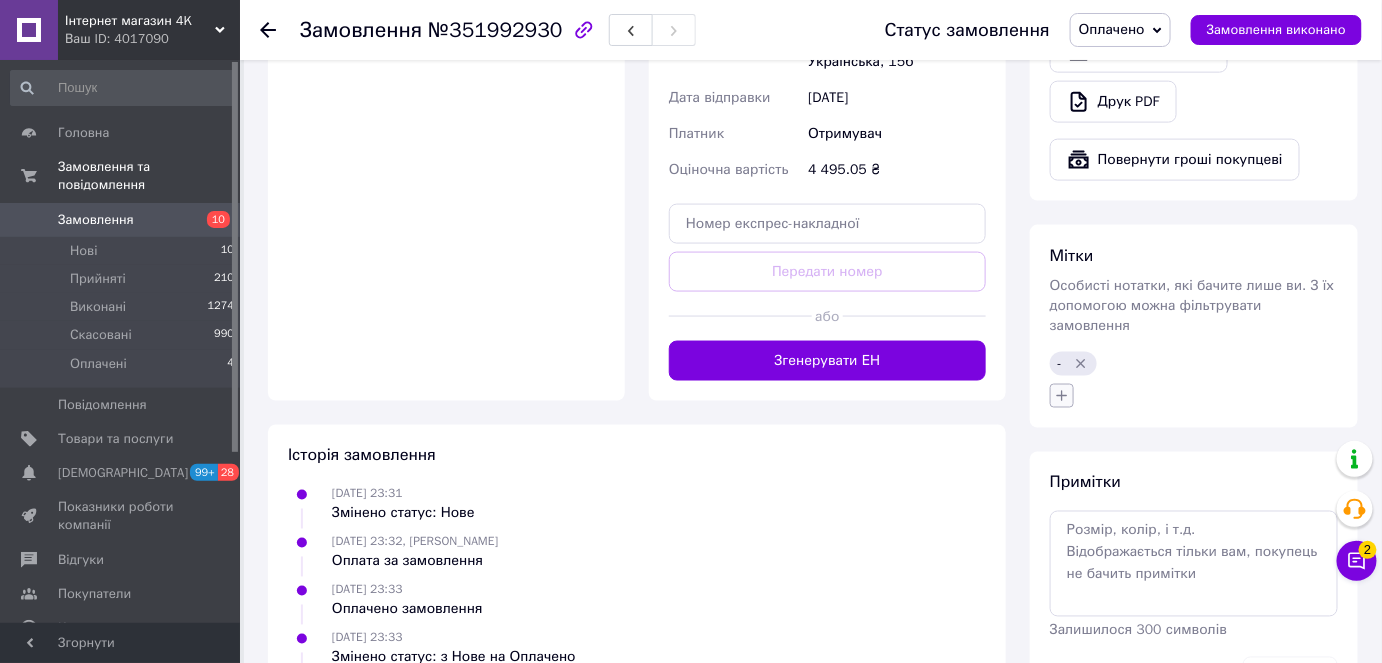 click 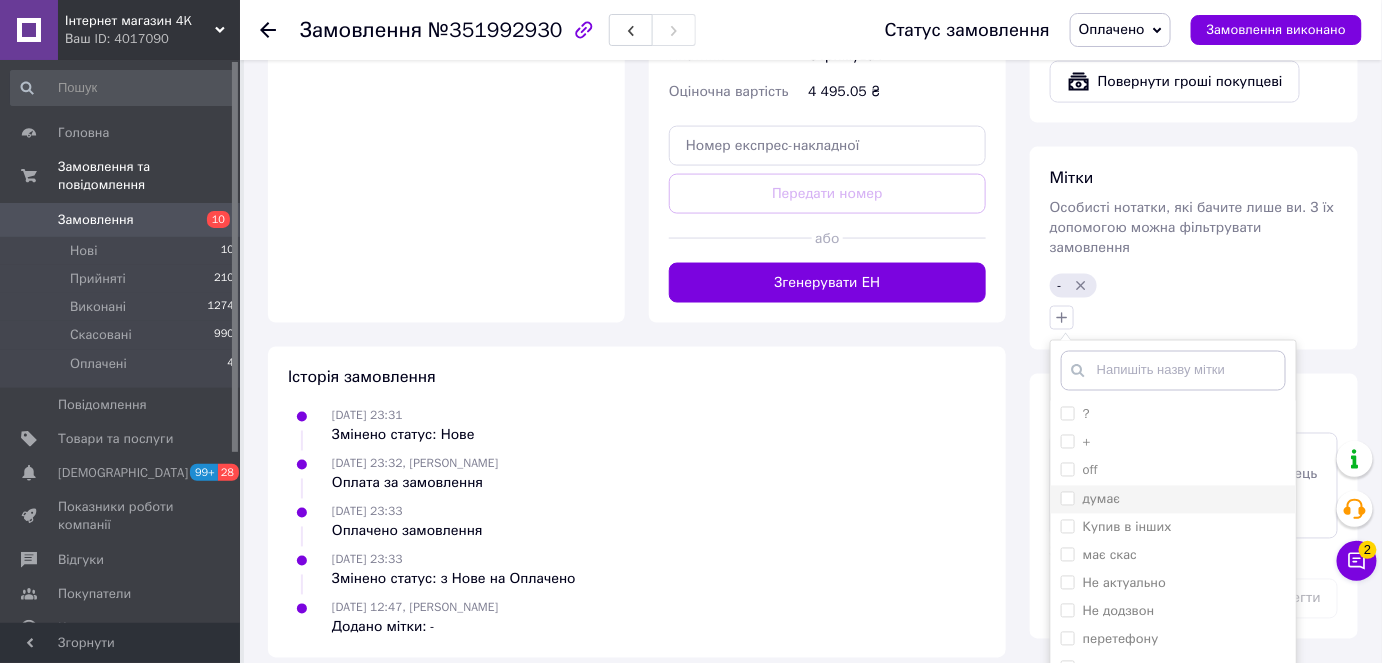 scroll, scrollTop: 968, scrollLeft: 0, axis: vertical 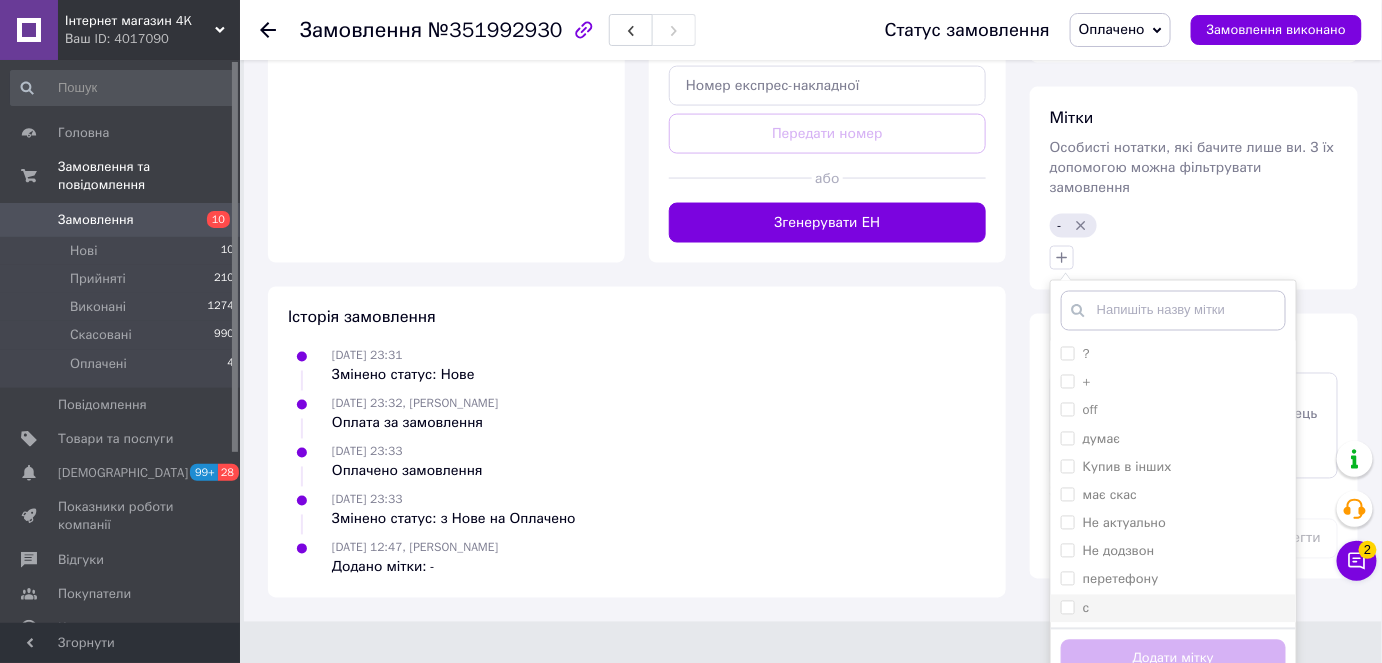click on "с" at bounding box center (1173, 609) 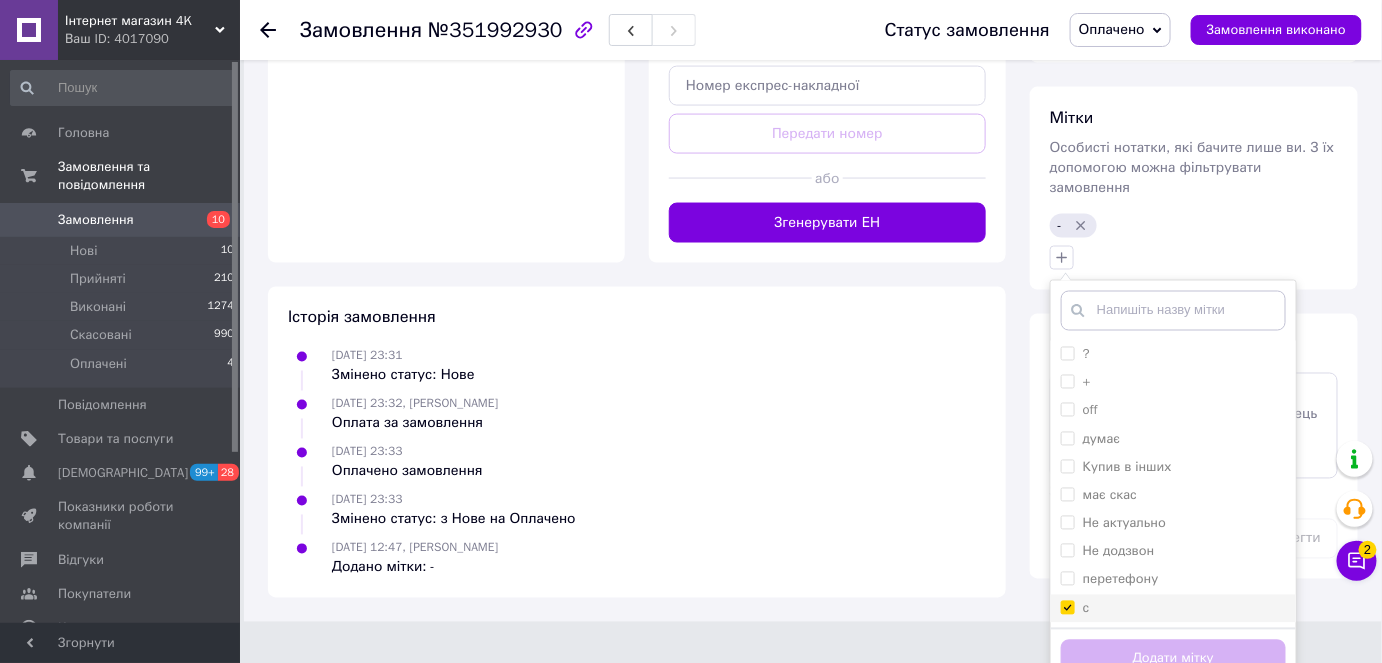 checkbox on "true" 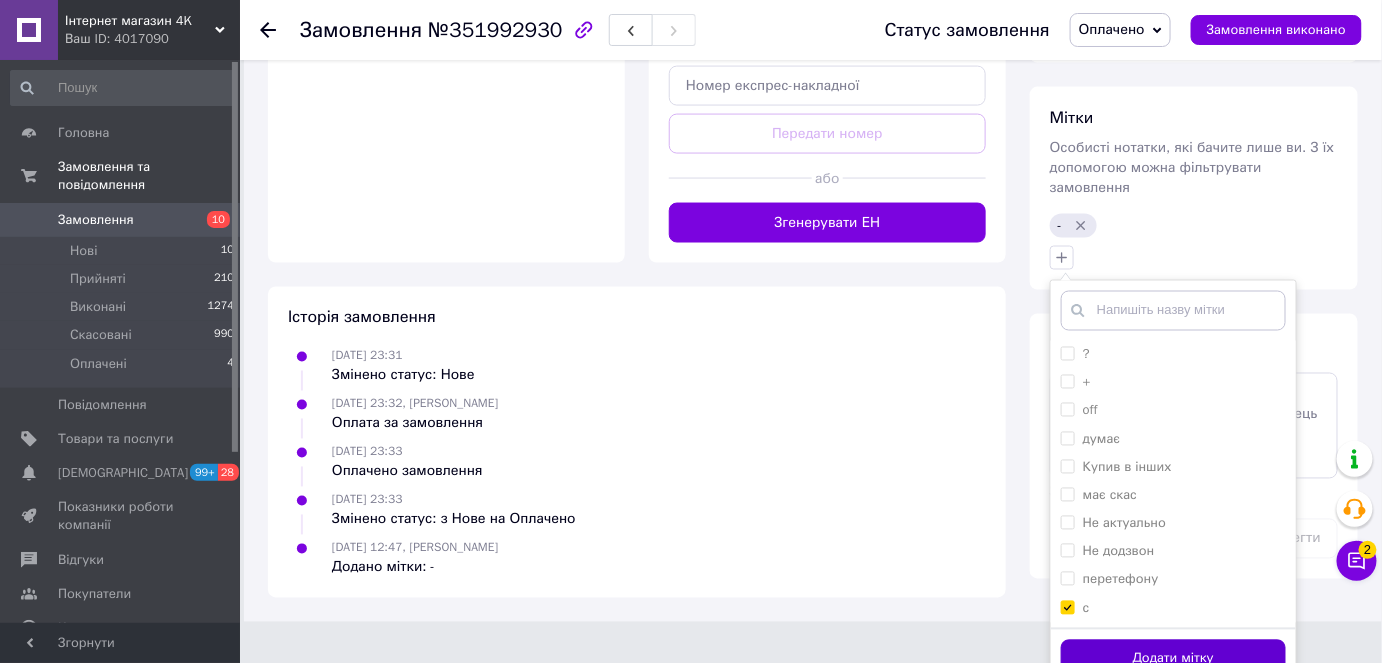 click on "Додати мітку" at bounding box center (1173, 659) 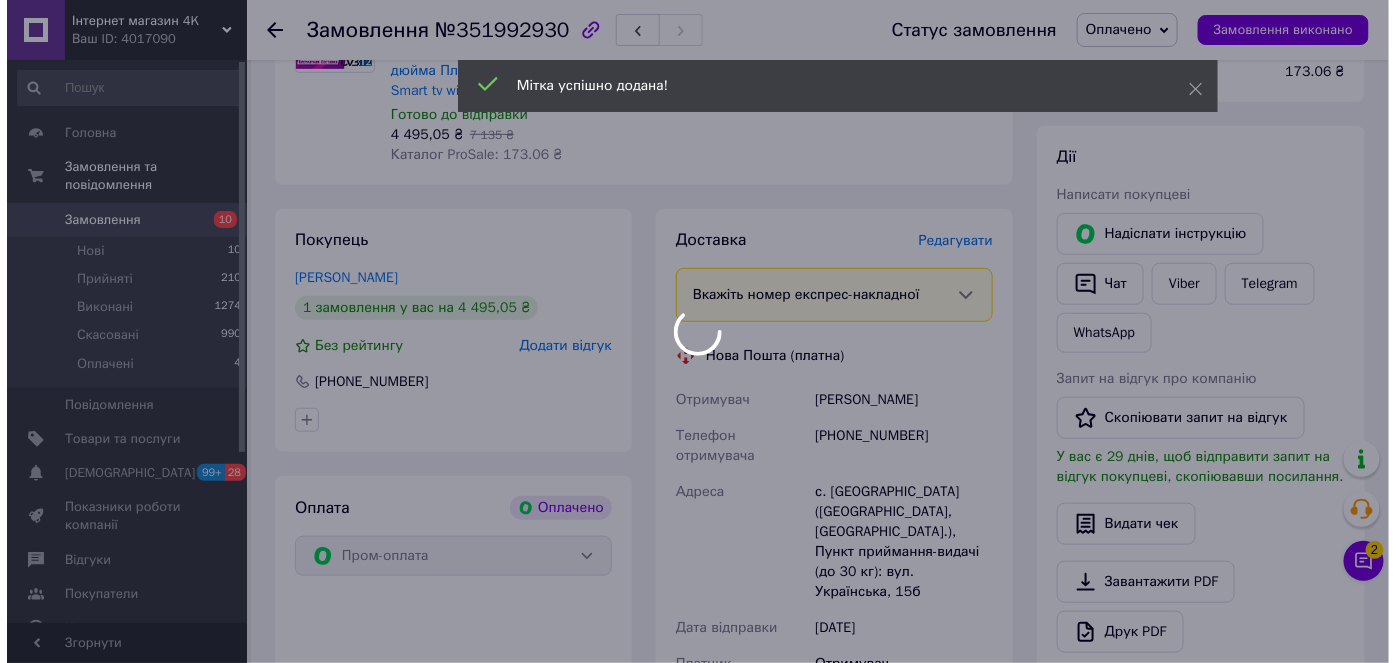 scroll, scrollTop: 269, scrollLeft: 0, axis: vertical 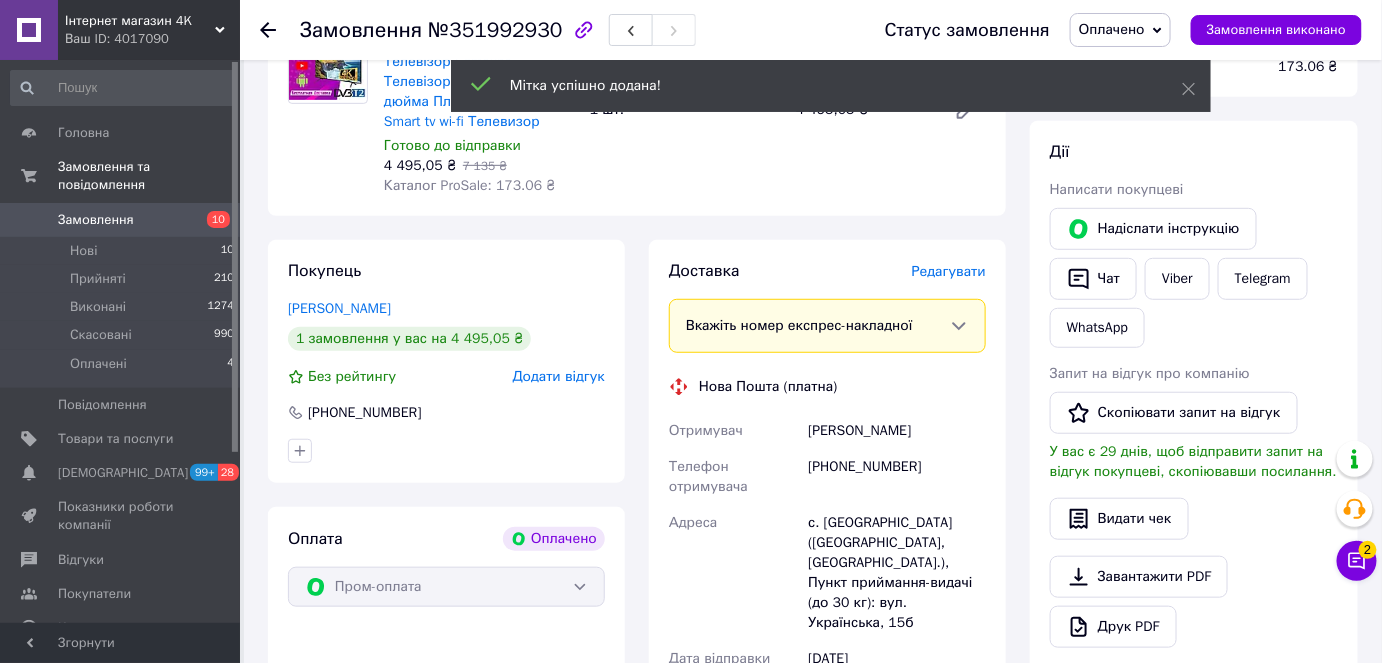 click on "Додати відгук" at bounding box center (559, 376) 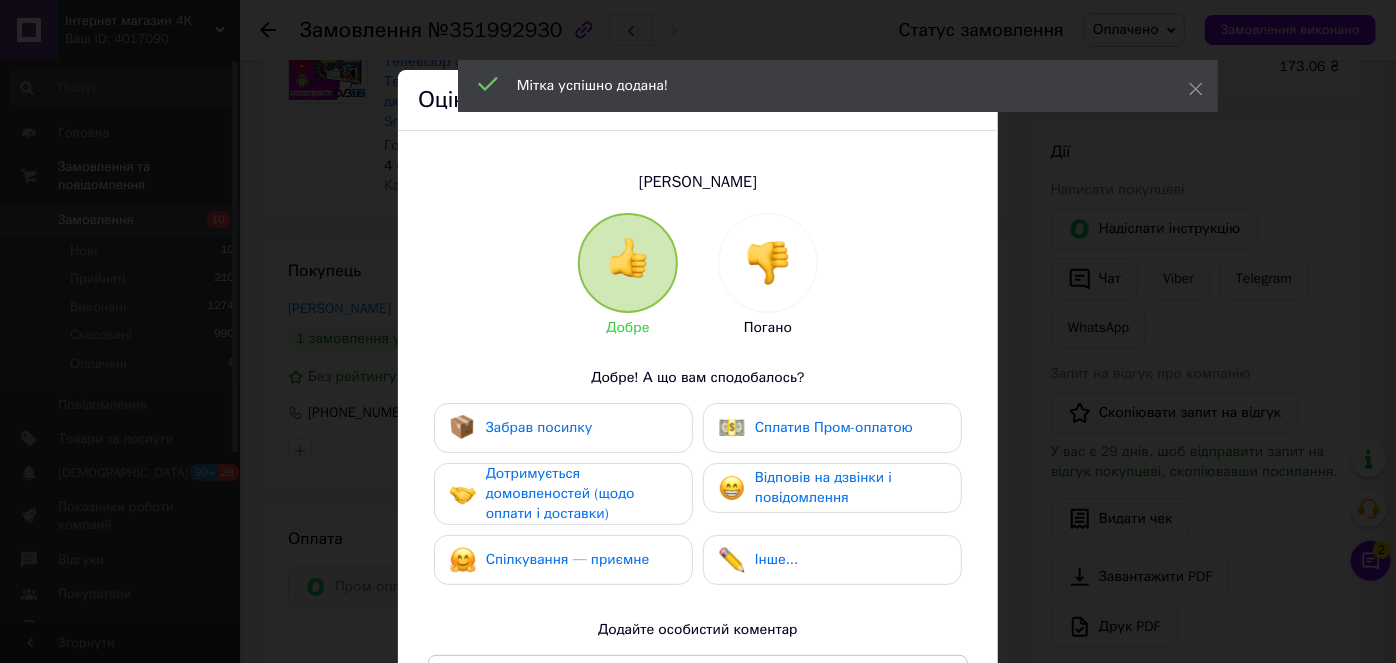 click at bounding box center [768, 263] 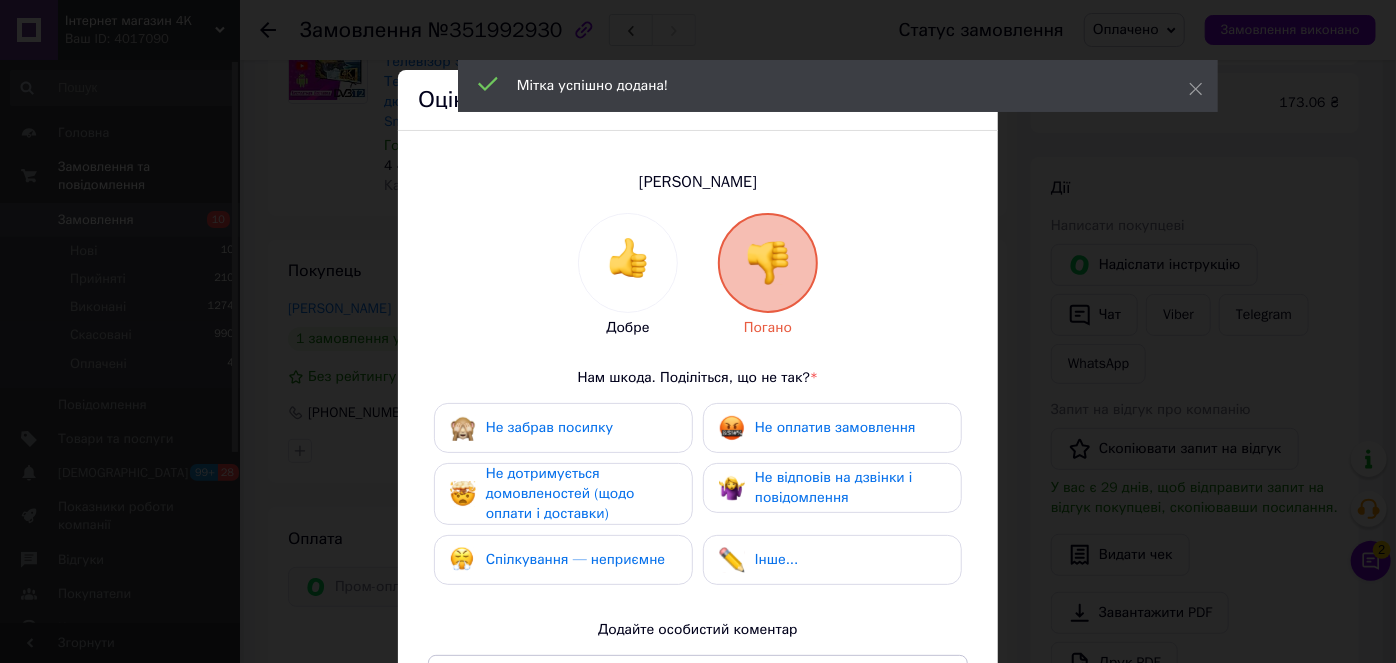 drag, startPoint x: 774, startPoint y: 414, endPoint x: 775, endPoint y: 425, distance: 11.045361 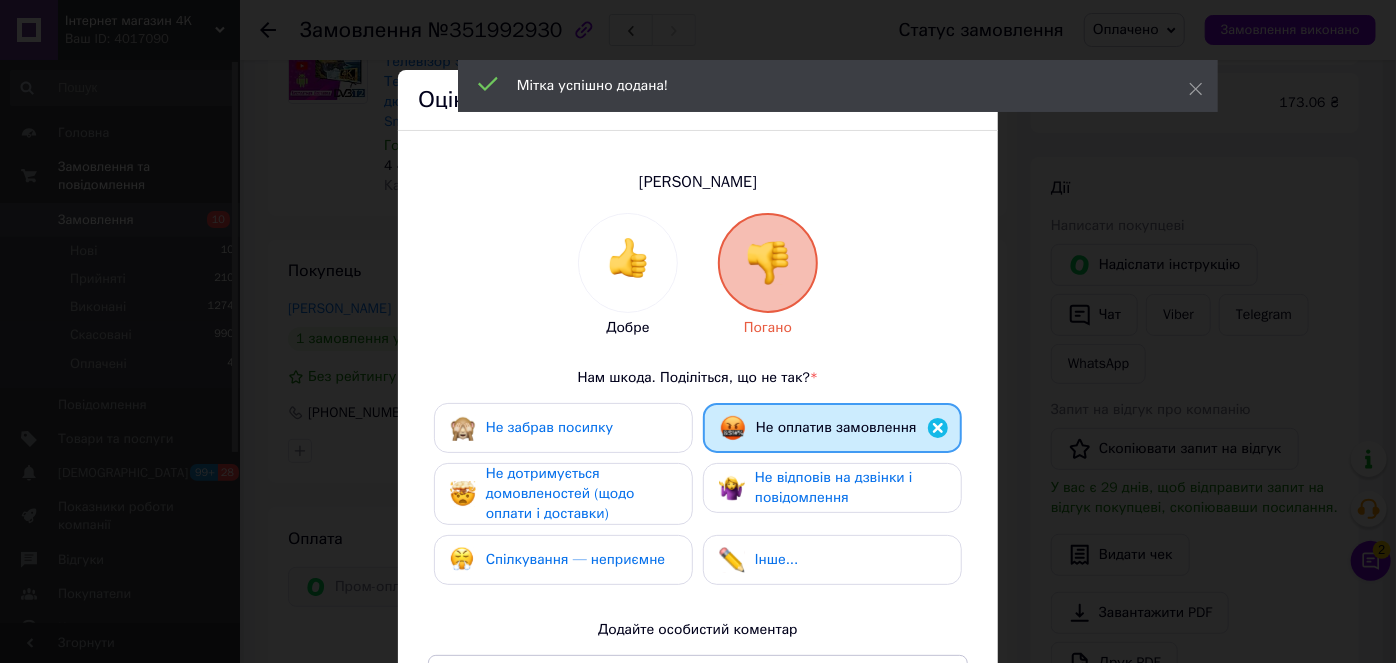 click on "Не відповів на дзвінки і повідомлення" at bounding box center (834, 487) 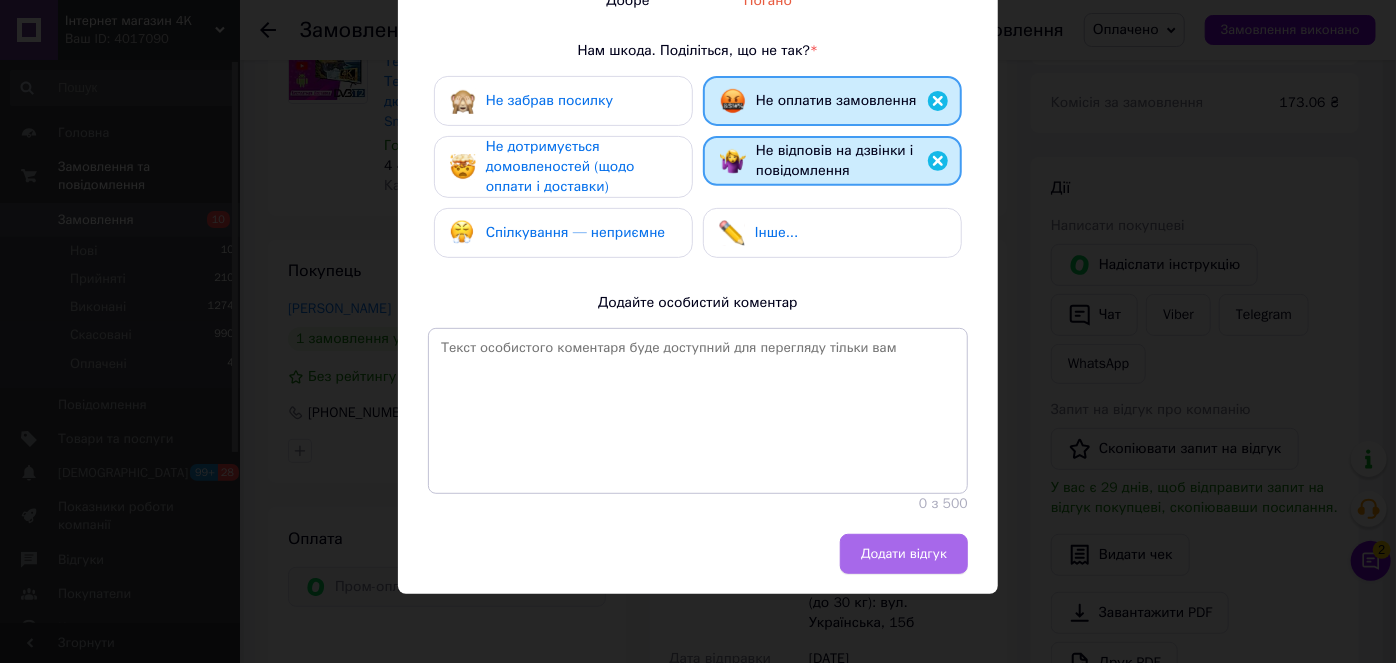 click on "Додати відгук" at bounding box center (904, 554) 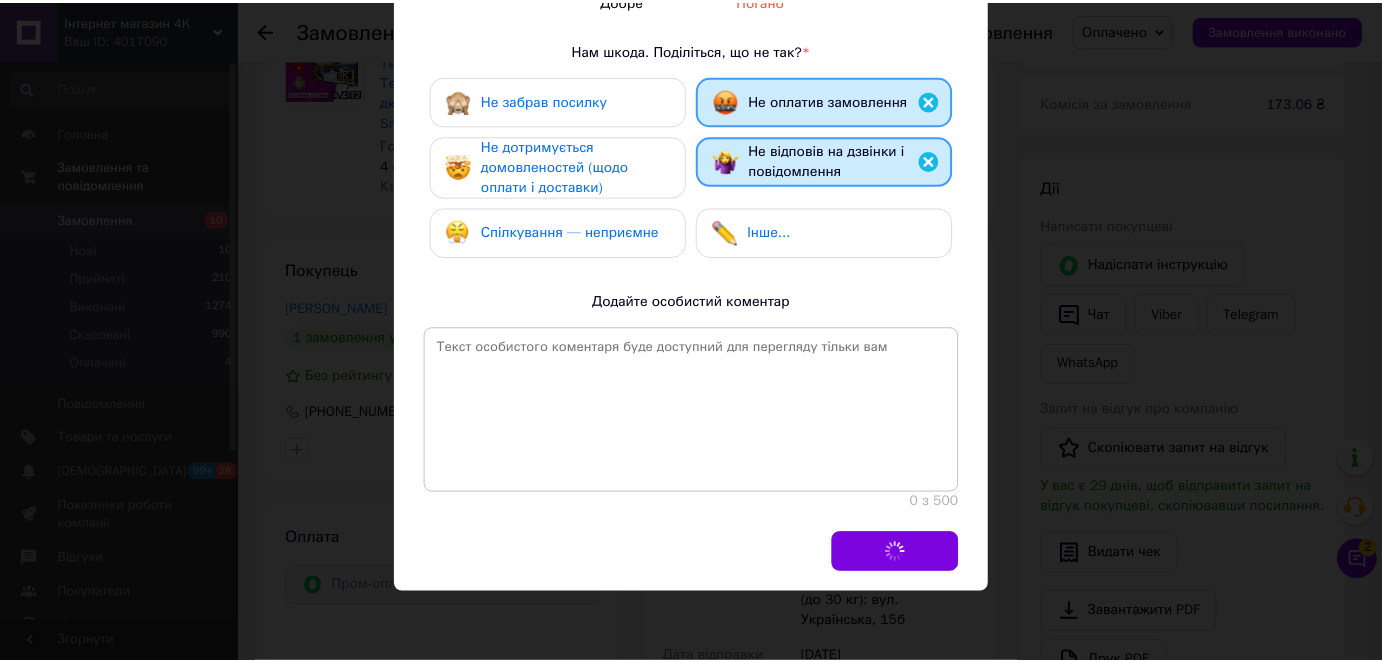 scroll, scrollTop: 63, scrollLeft: 0, axis: vertical 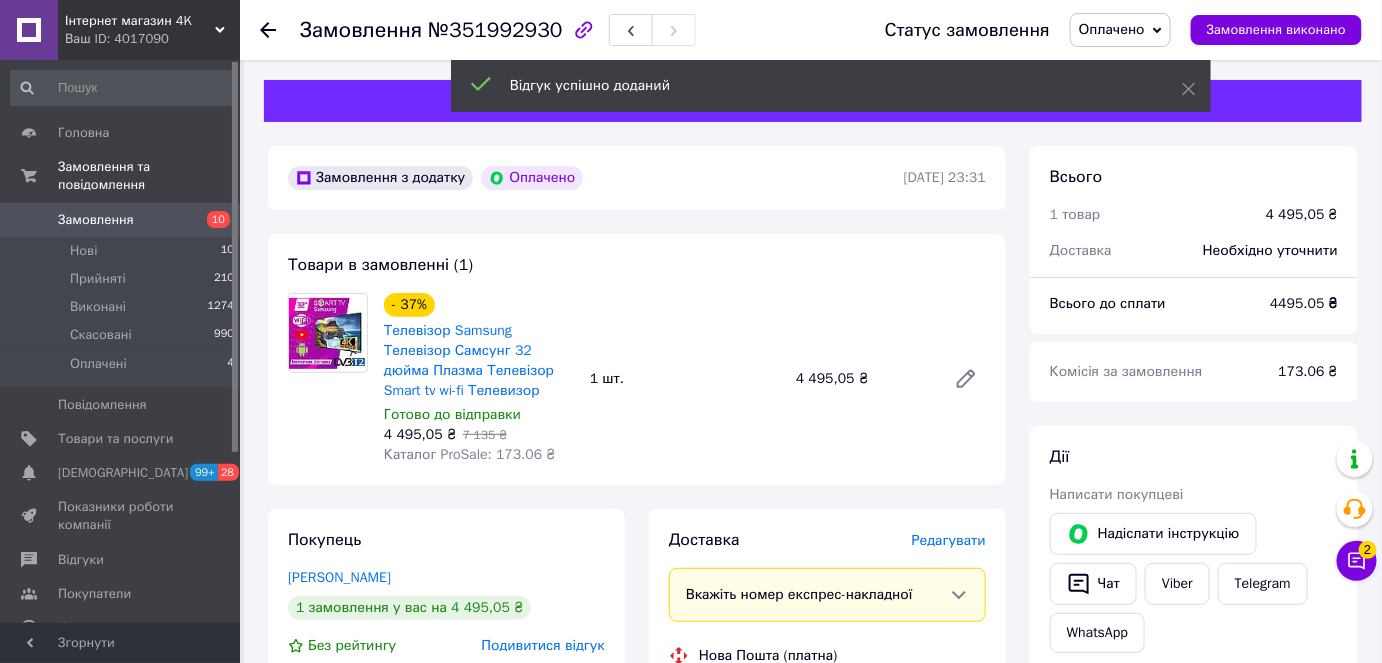 click 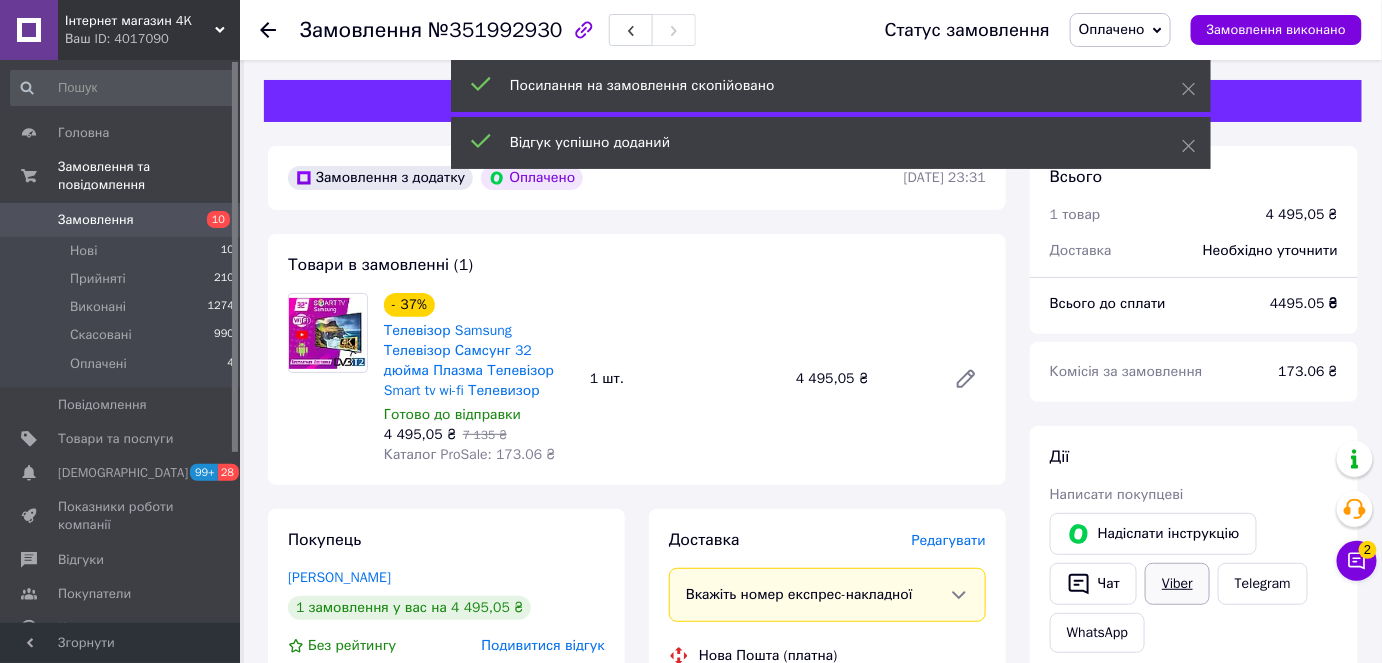 click on "Viber" at bounding box center (1177, 584) 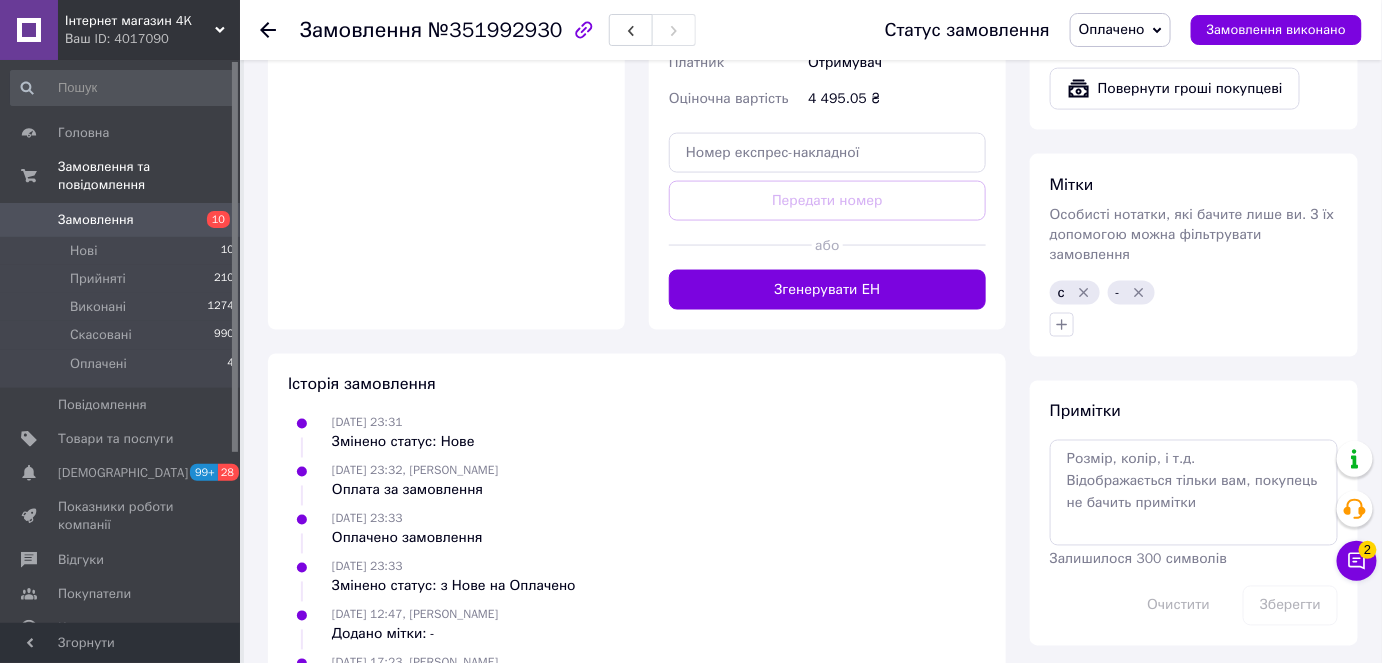 scroll, scrollTop: 953, scrollLeft: 0, axis: vertical 